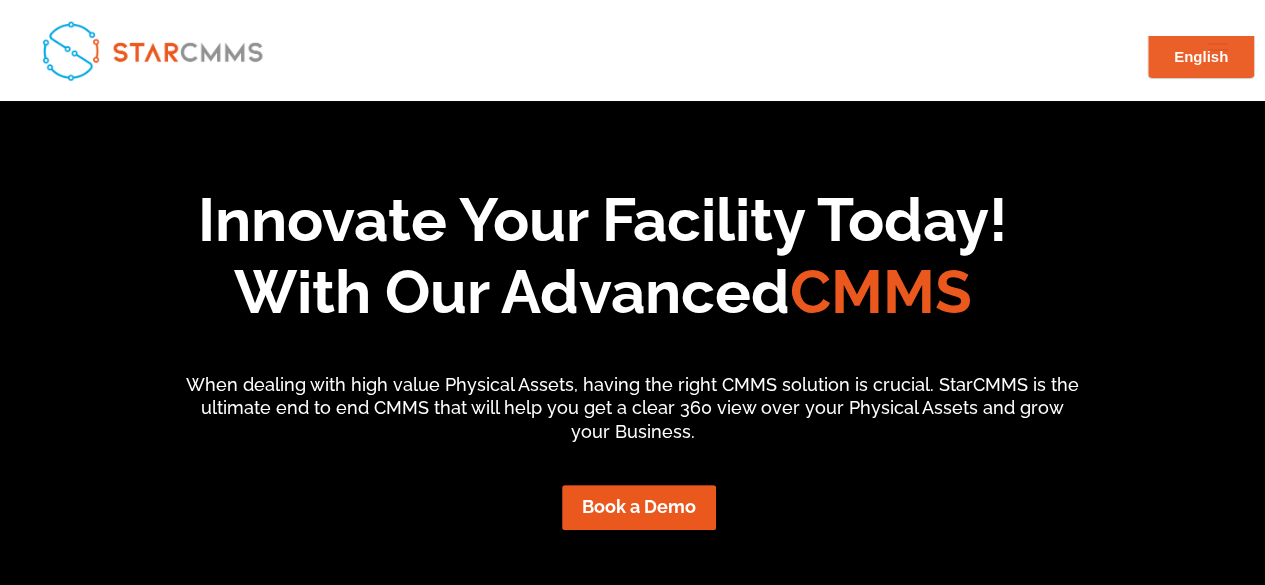 scroll, scrollTop: 0, scrollLeft: 0, axis: both 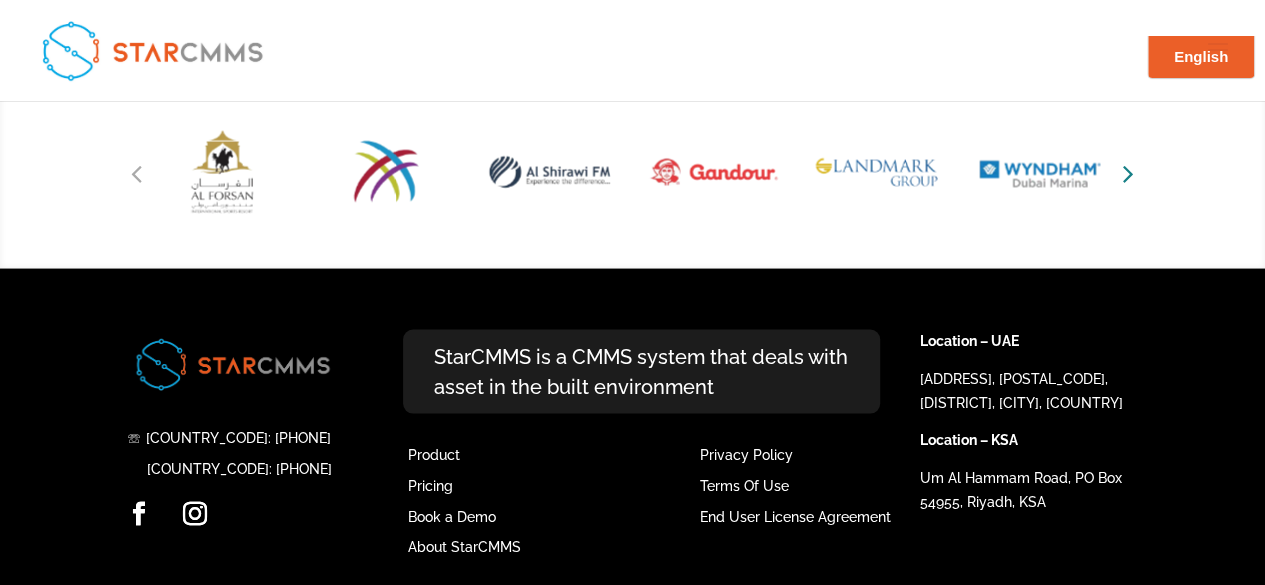 click at bounding box center (1128, 172) 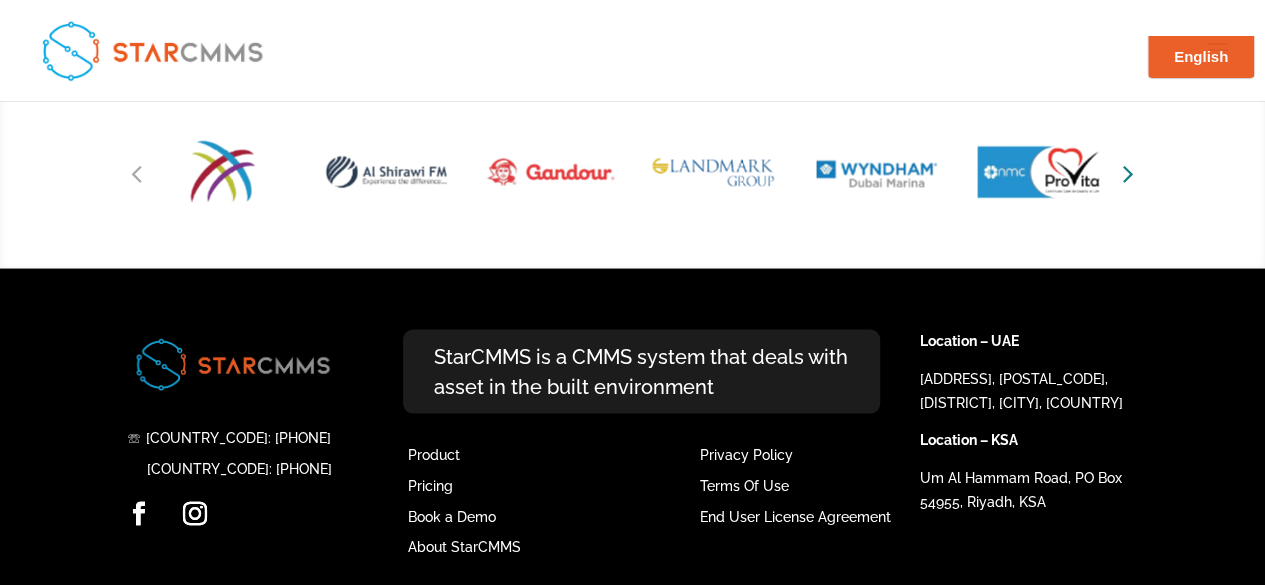 click at bounding box center (1128, 172) 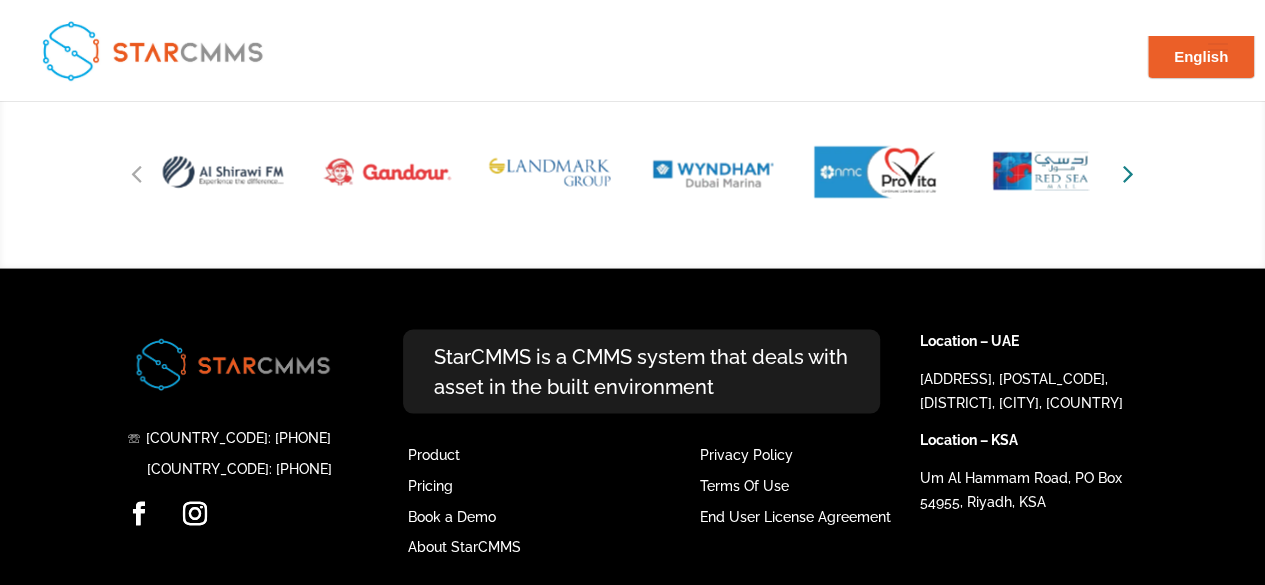 click at bounding box center [1128, 172] 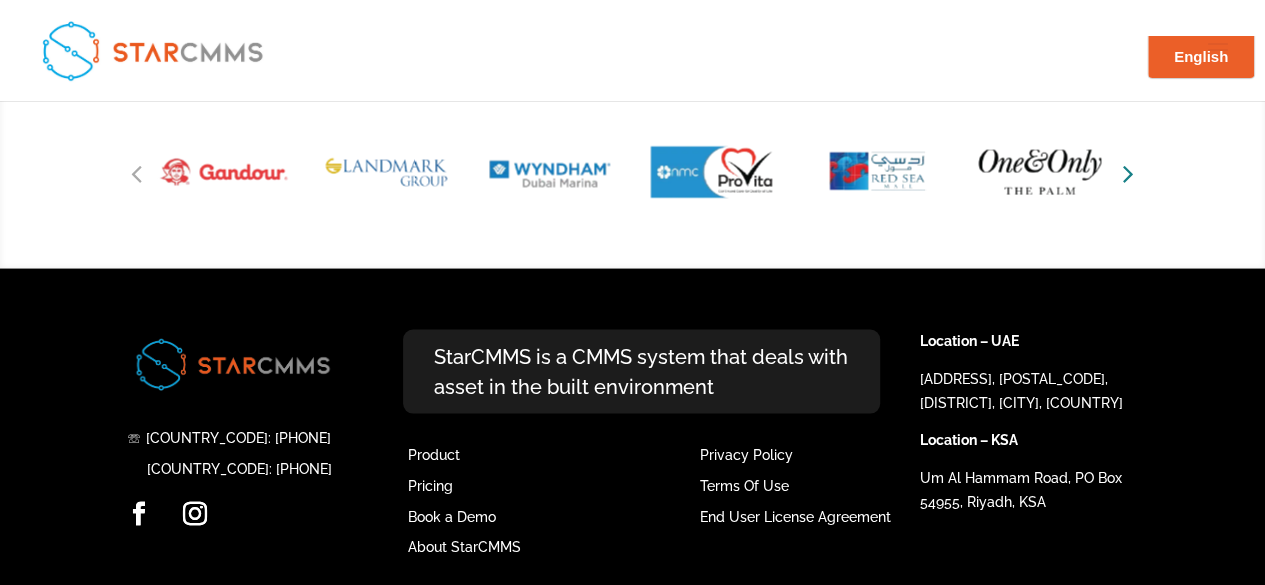 click at bounding box center (1128, 172) 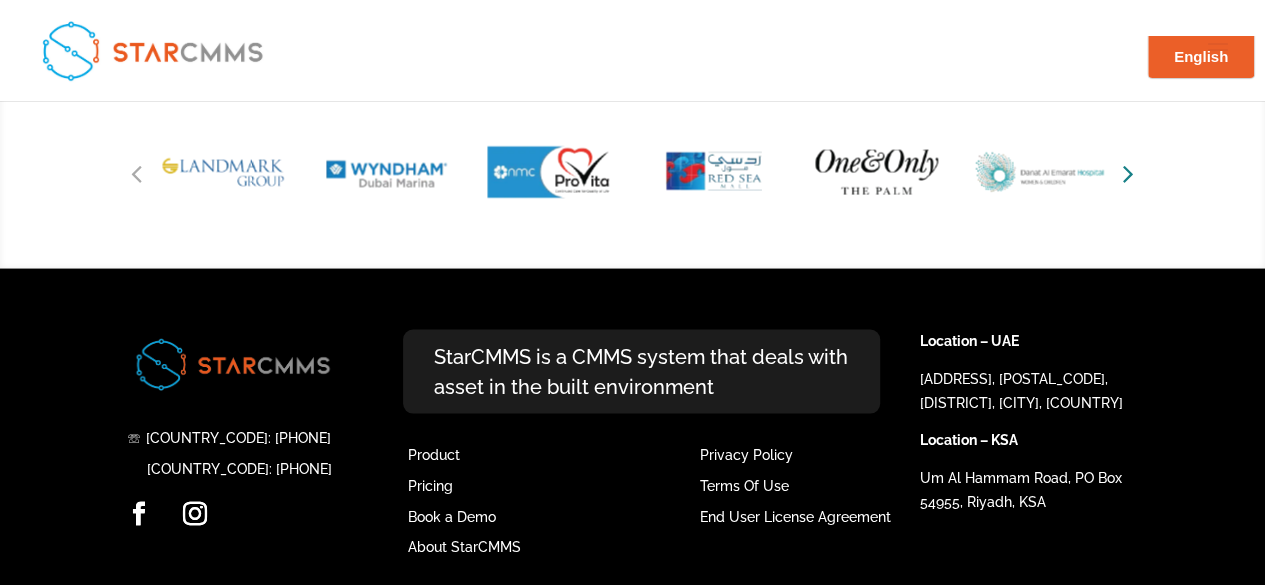 click at bounding box center (1128, 172) 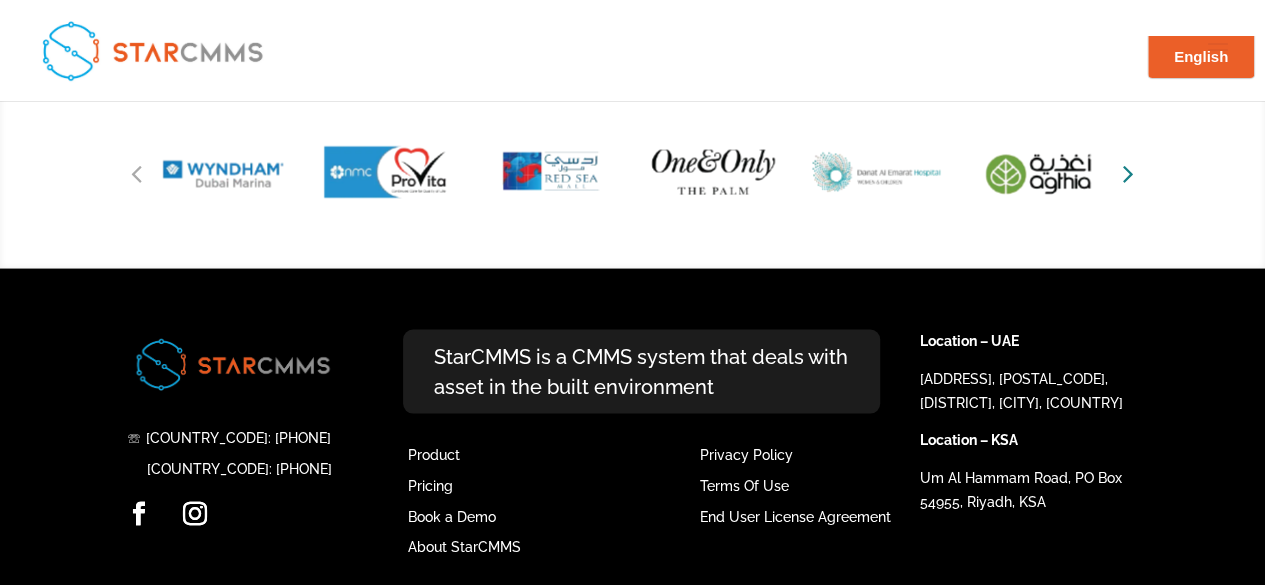 click at bounding box center [1128, 172] 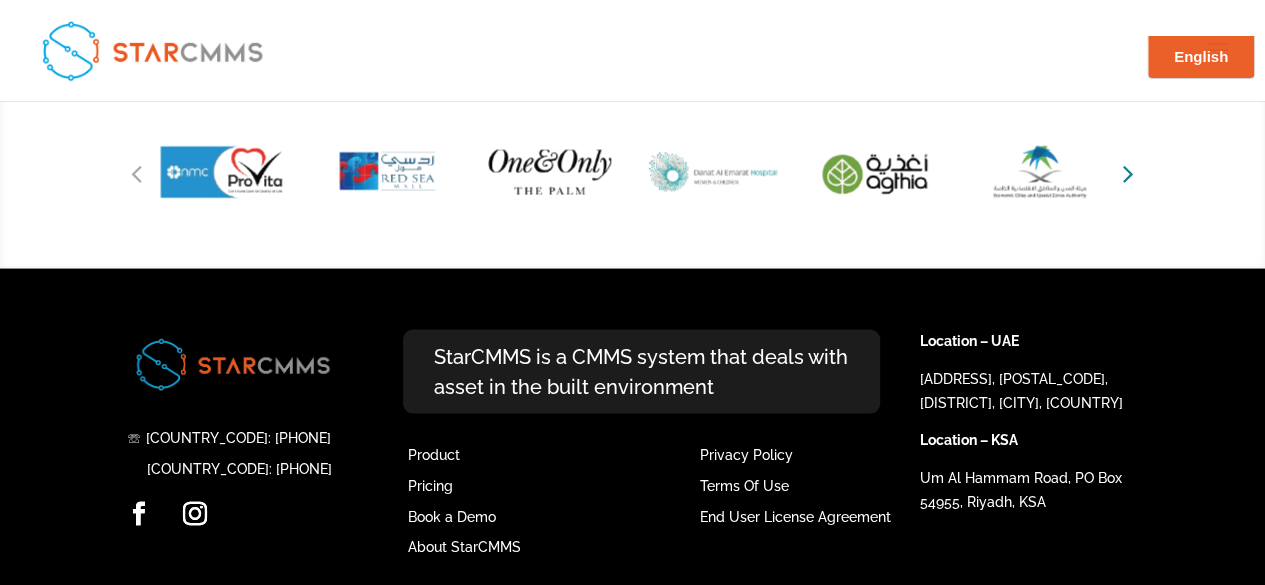 click at bounding box center (1128, 172) 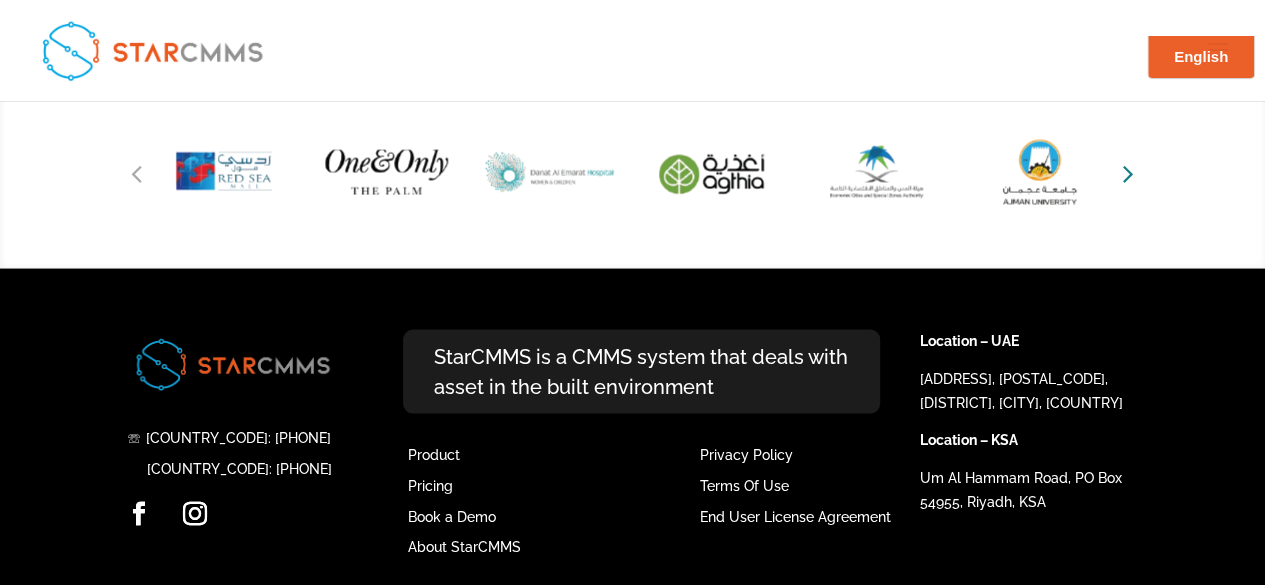 click at bounding box center [1128, 172] 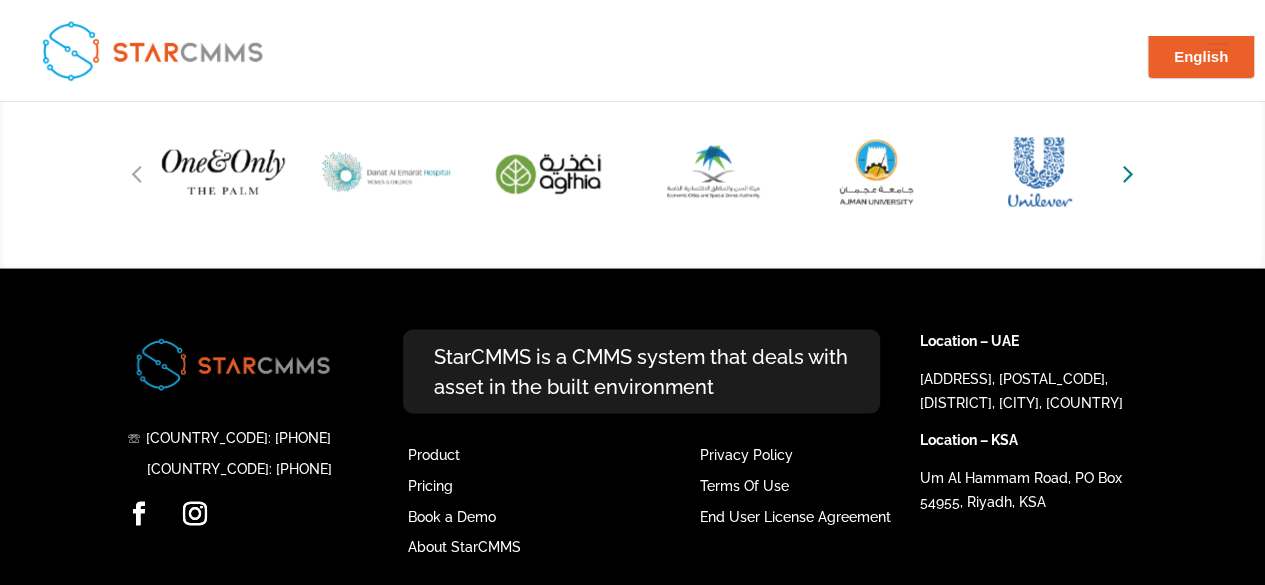 click at bounding box center [1128, 172] 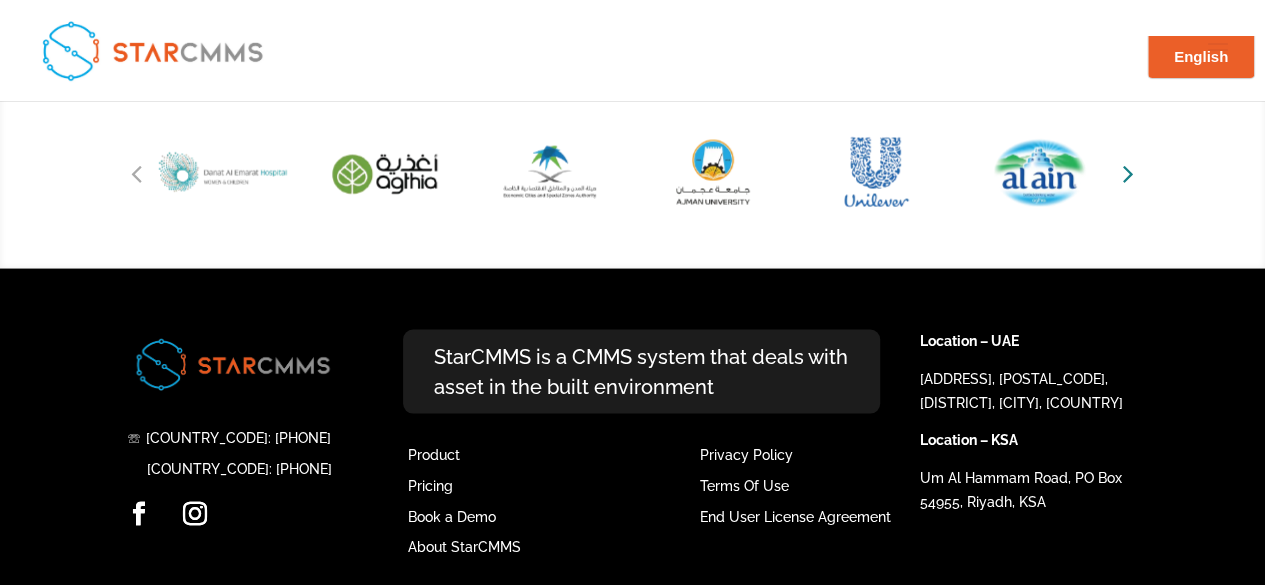 click at bounding box center (1128, 172) 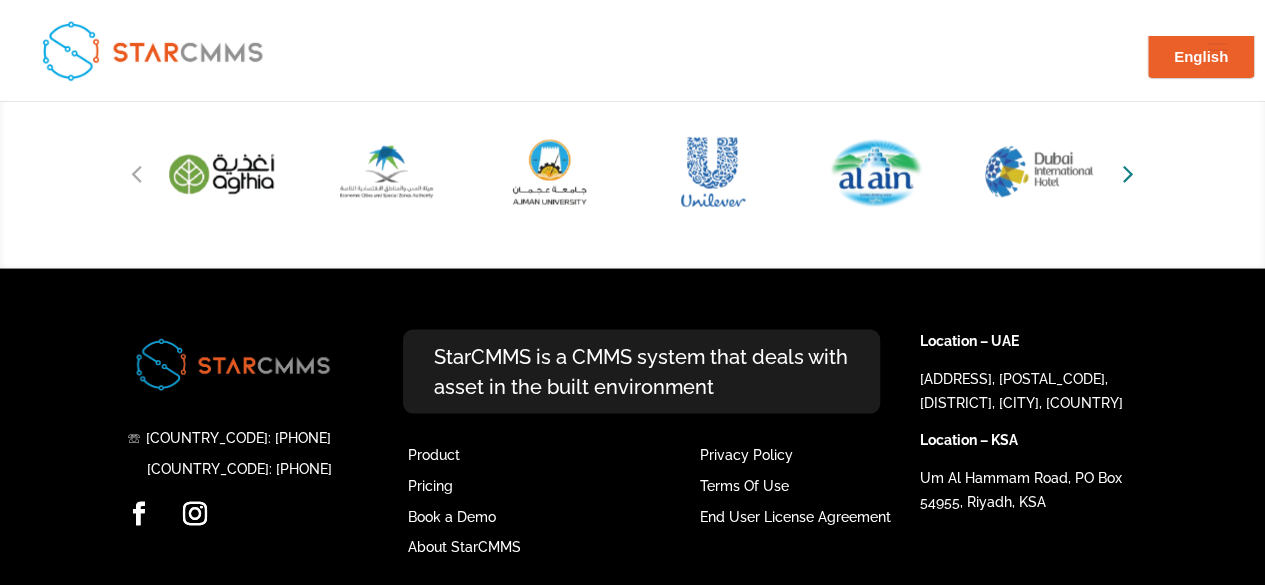 click at bounding box center [1128, 172] 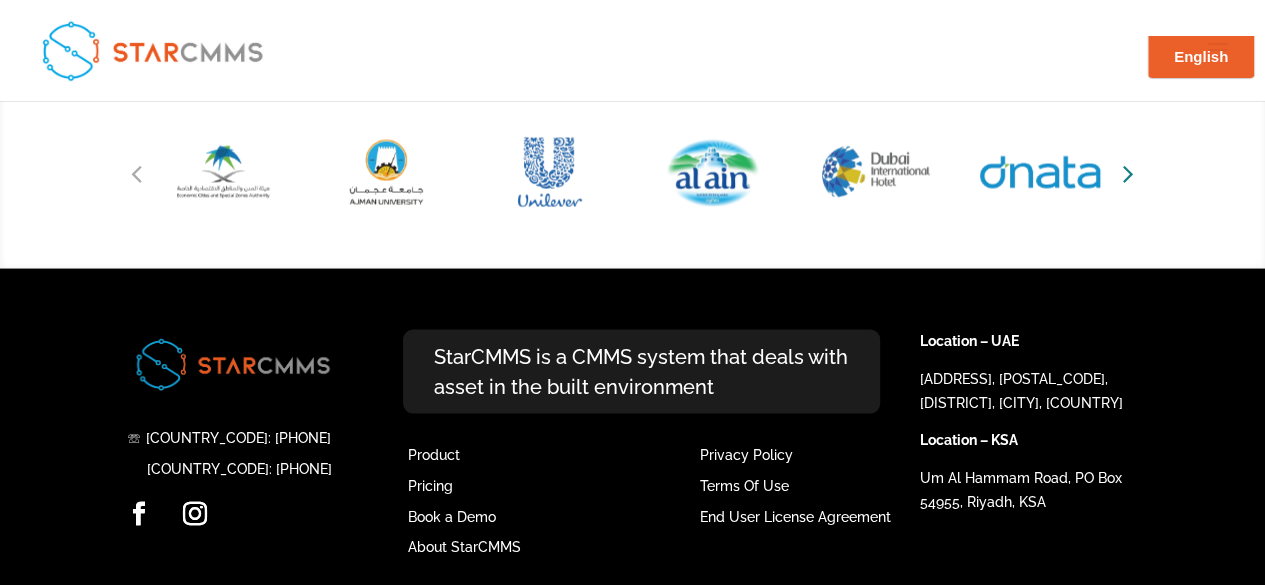 click at bounding box center [1128, 172] 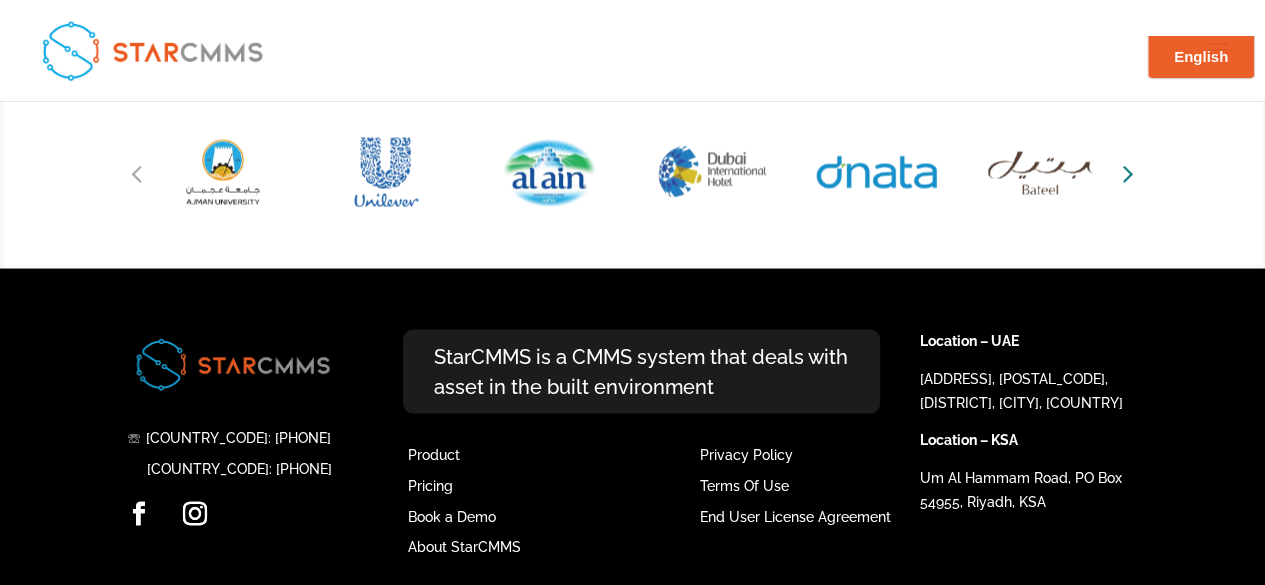 click at bounding box center [1128, 172] 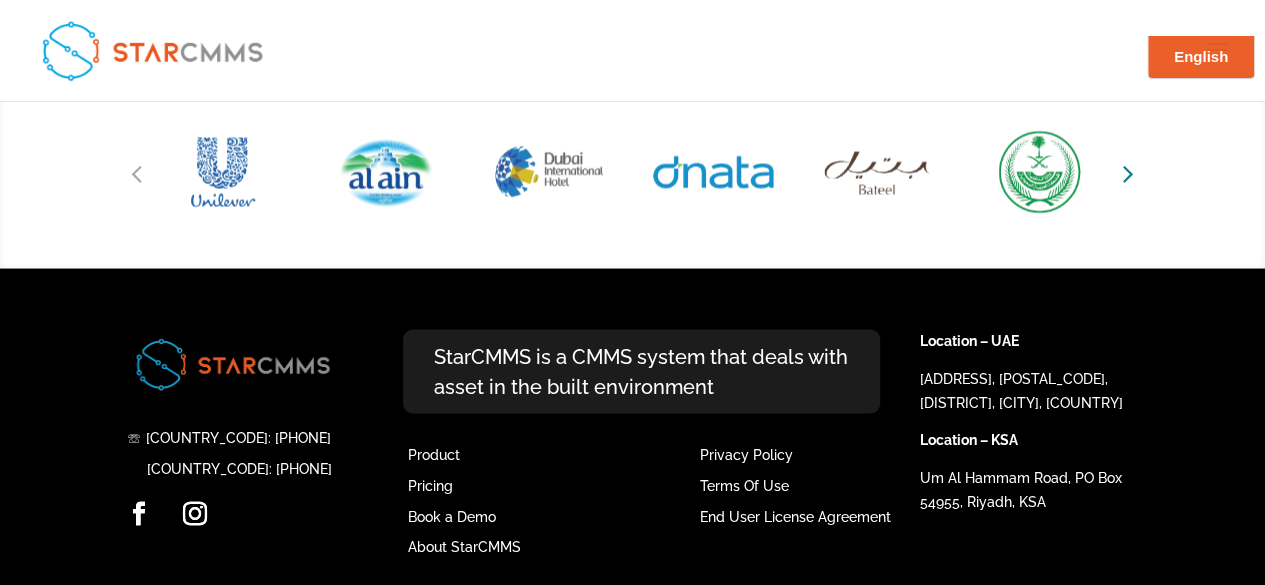 click at bounding box center (1128, 172) 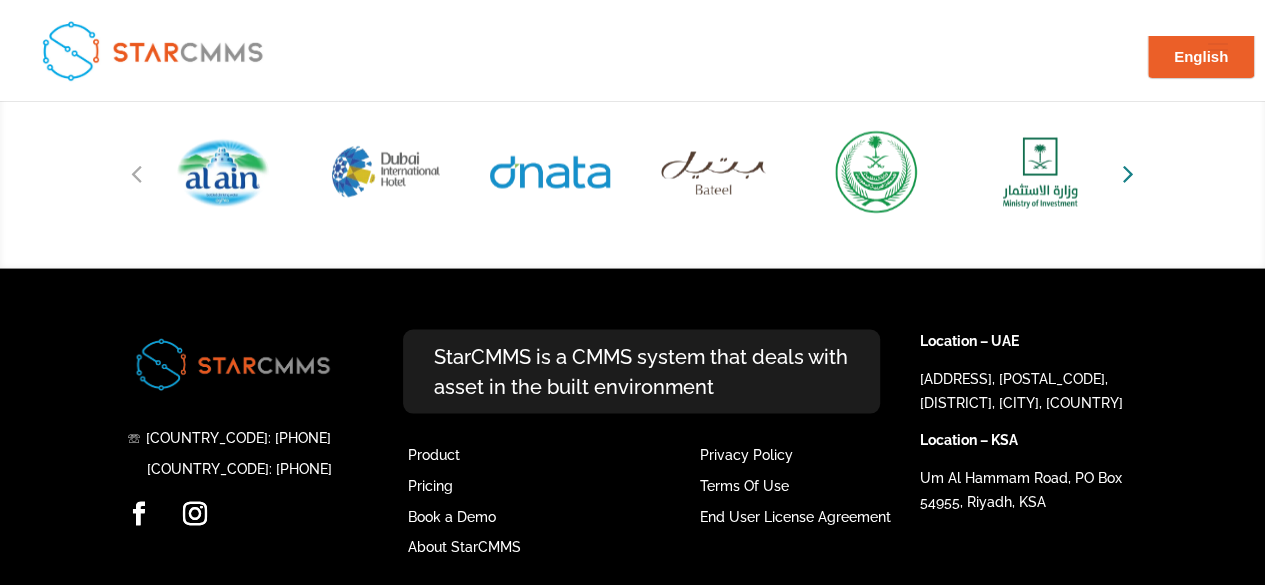 click at bounding box center [1128, 172] 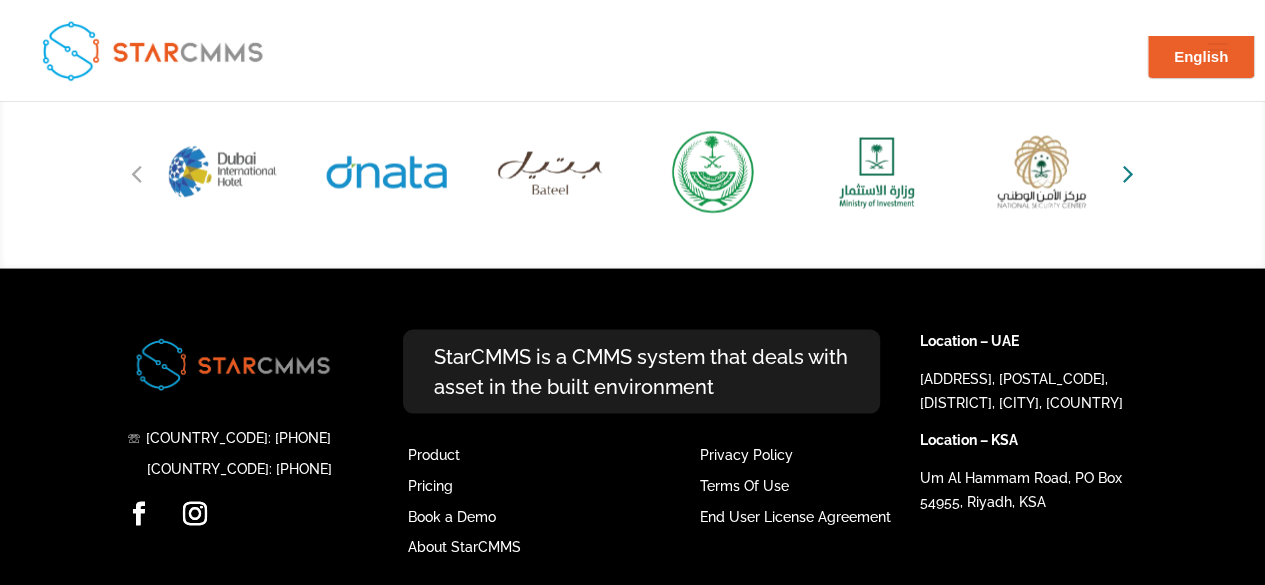 click at bounding box center (1128, 172) 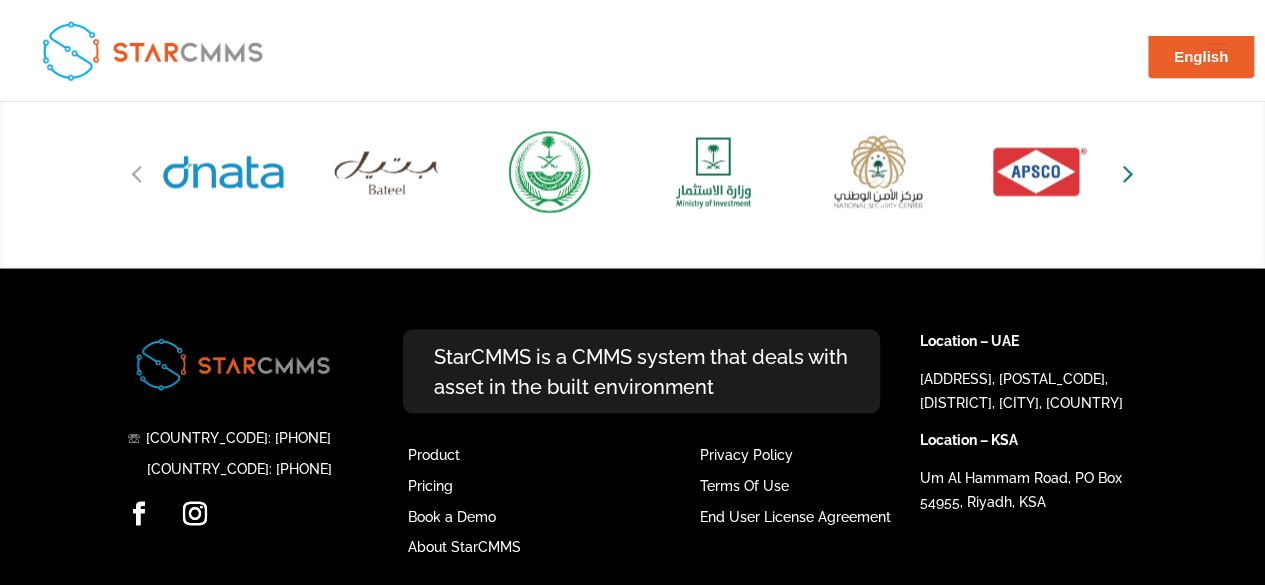 click at bounding box center [1128, 172] 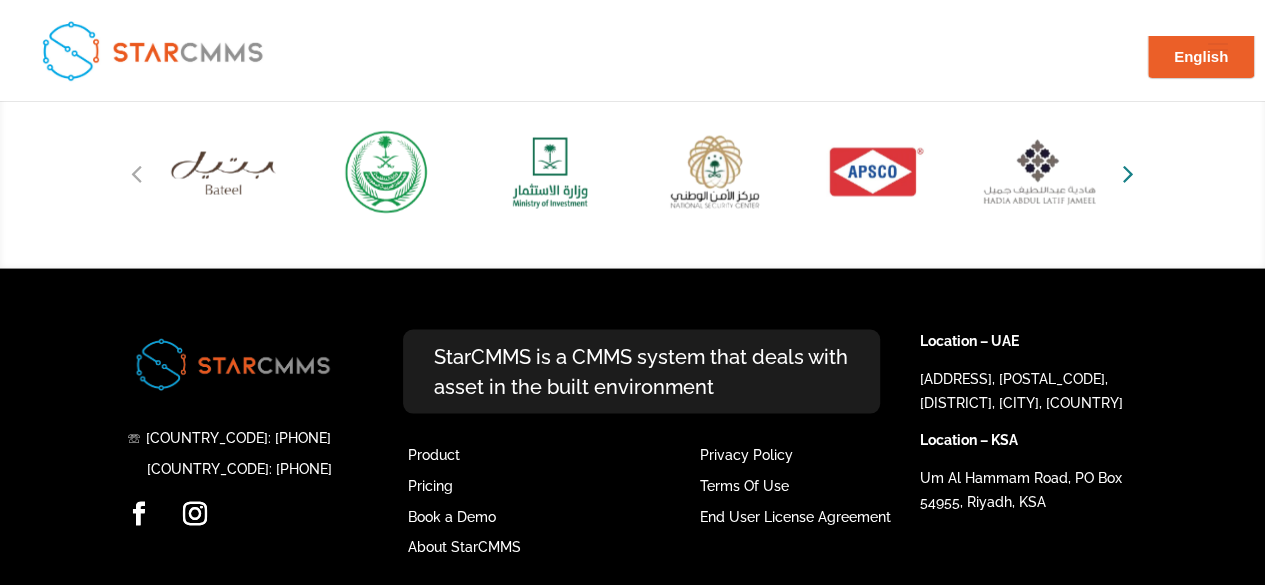 click at bounding box center (1128, 172) 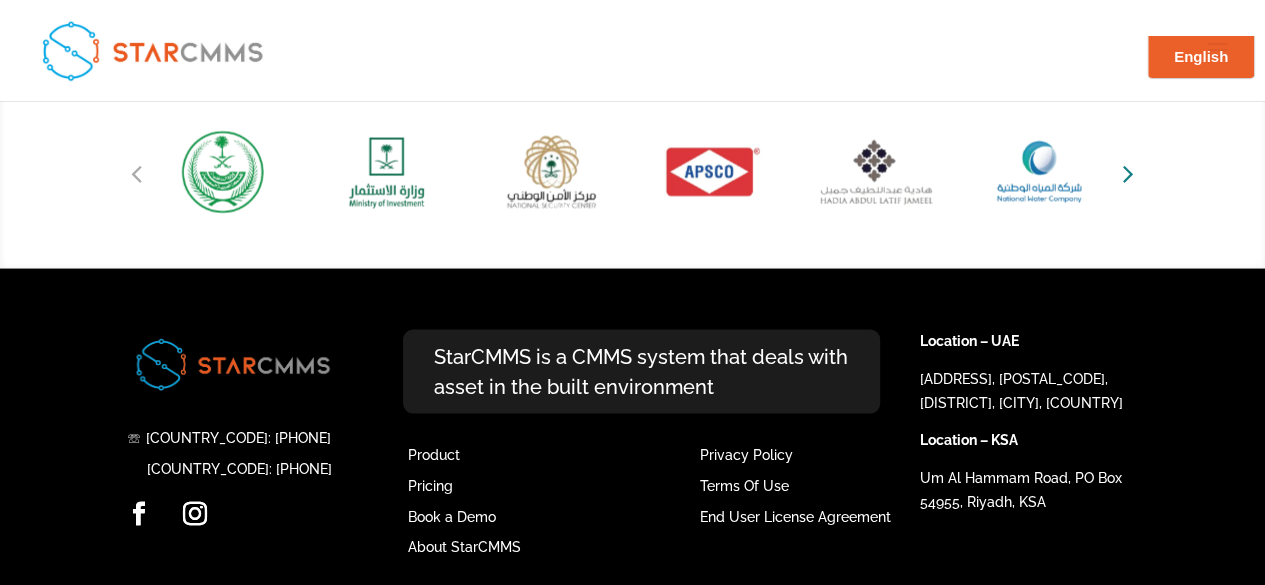 click at bounding box center [1128, 172] 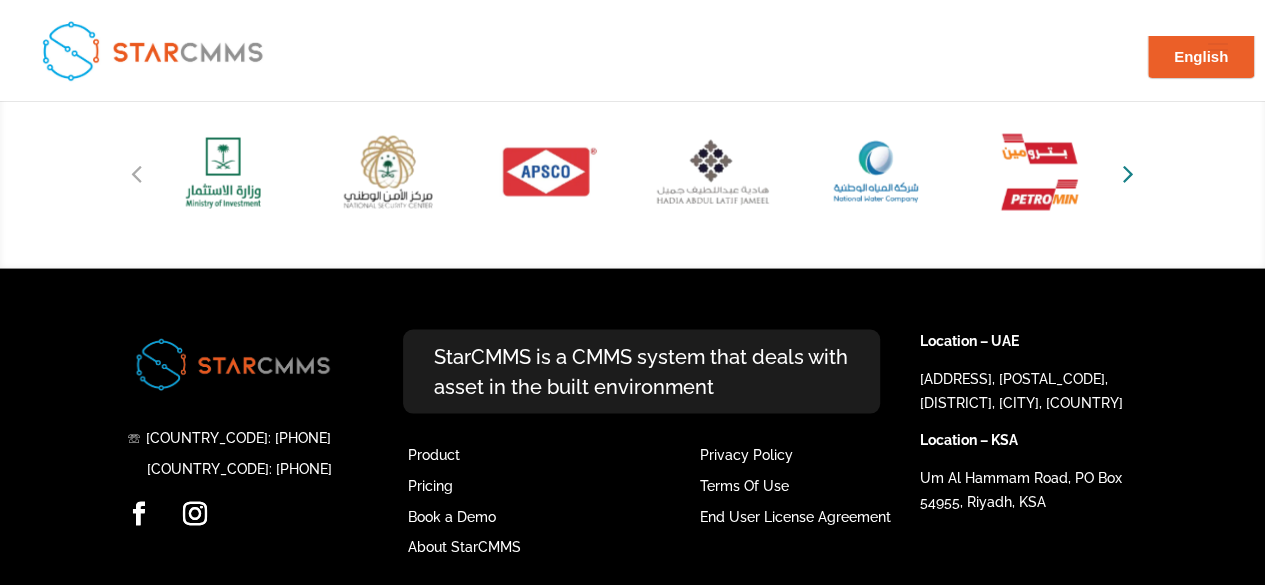 click at bounding box center (1128, 172) 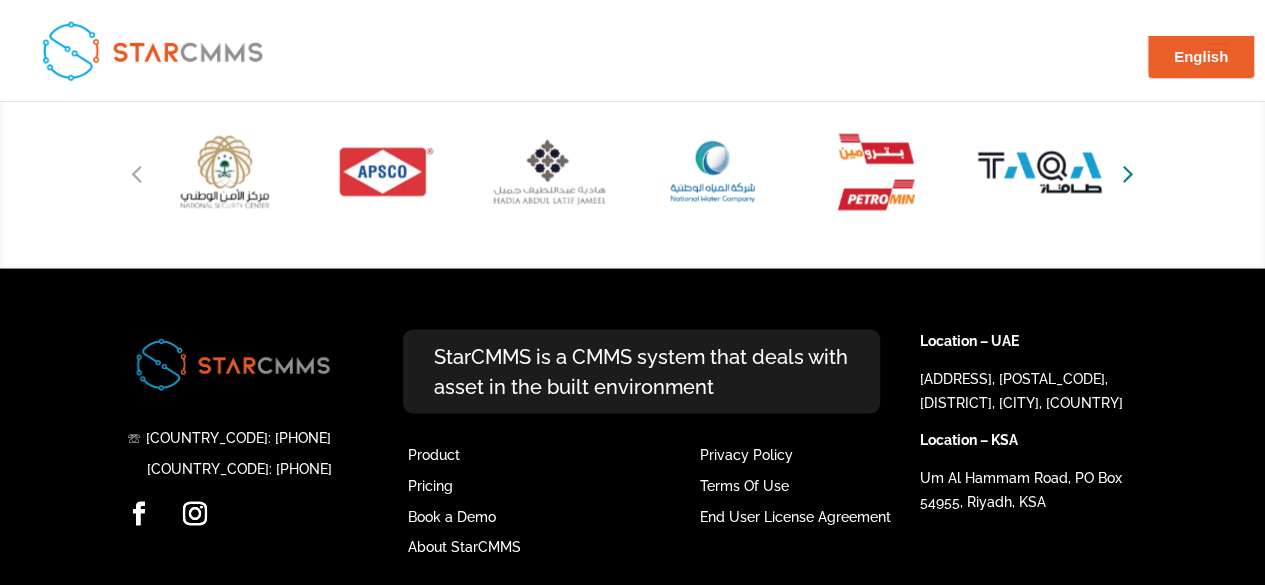 click at bounding box center (1128, 172) 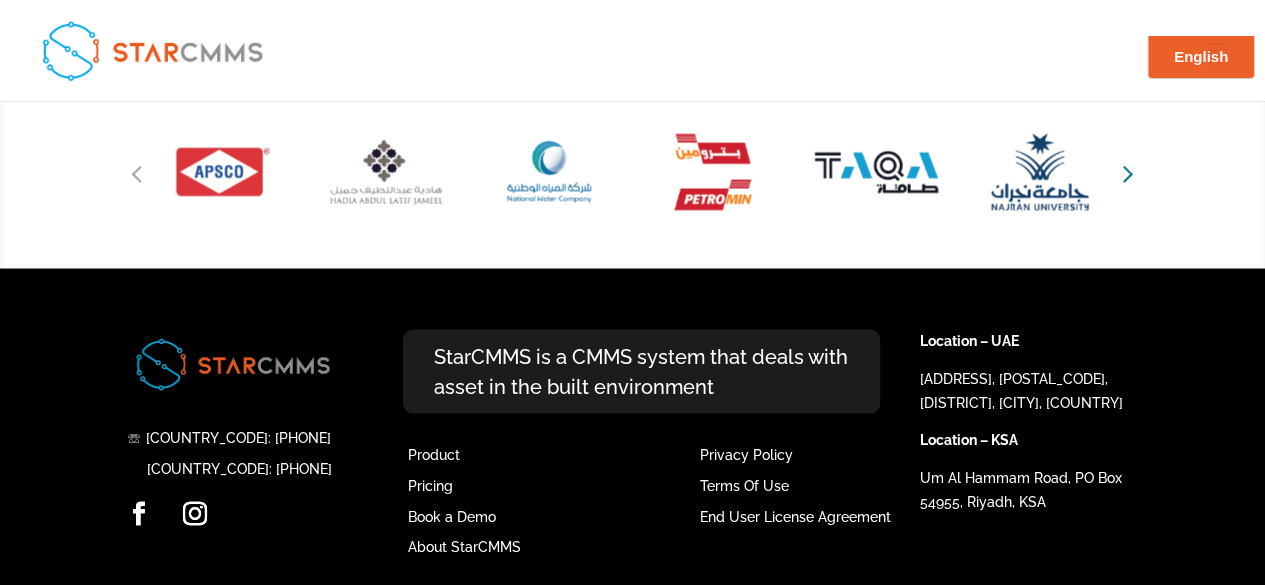 click at bounding box center (1128, 172) 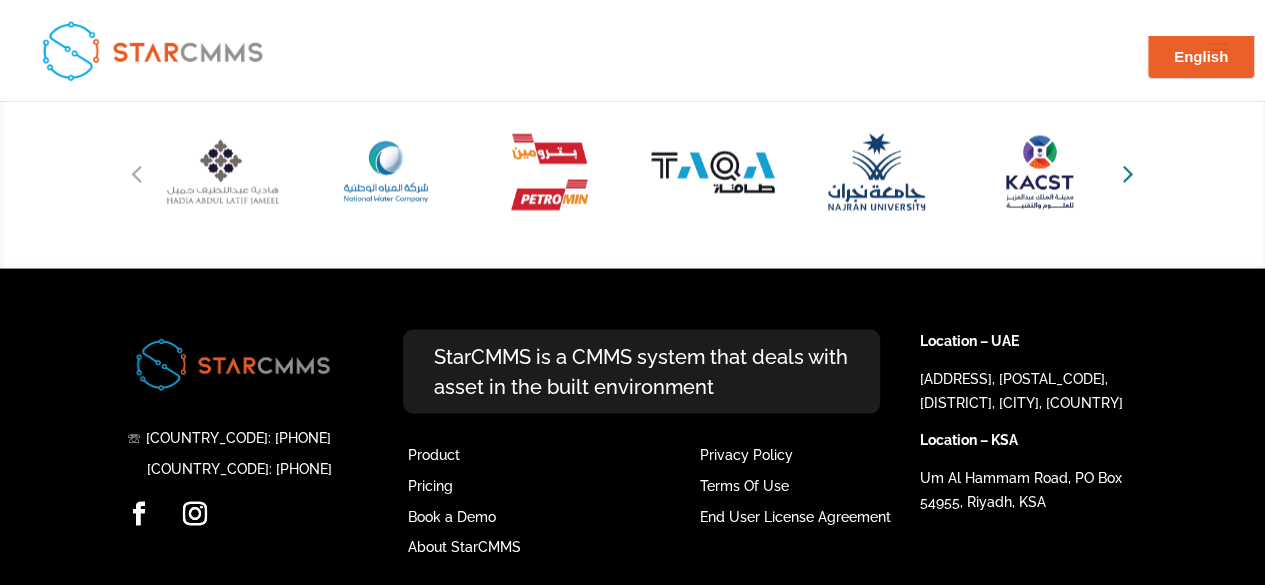 click at bounding box center (1128, 172) 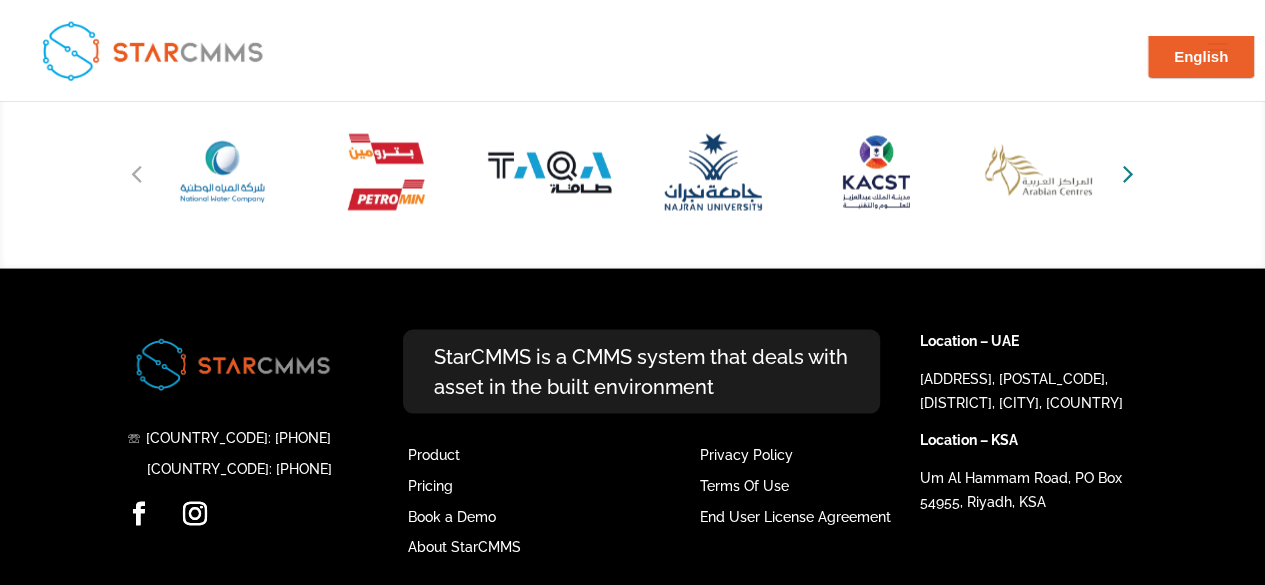 click at bounding box center [1128, 172] 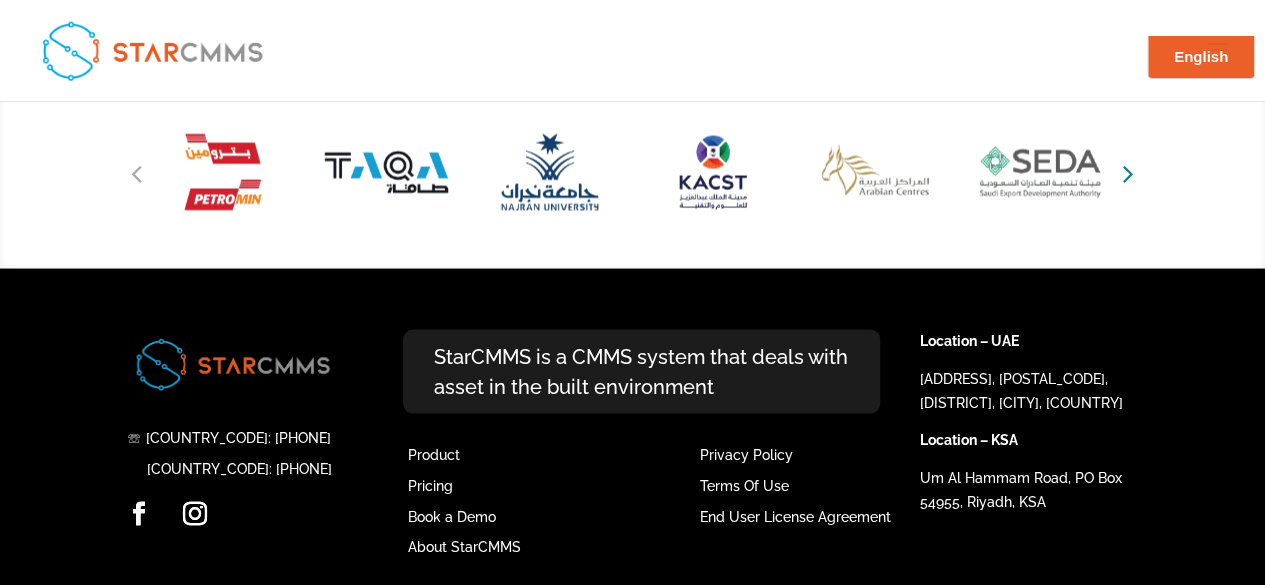 click at bounding box center [1128, 172] 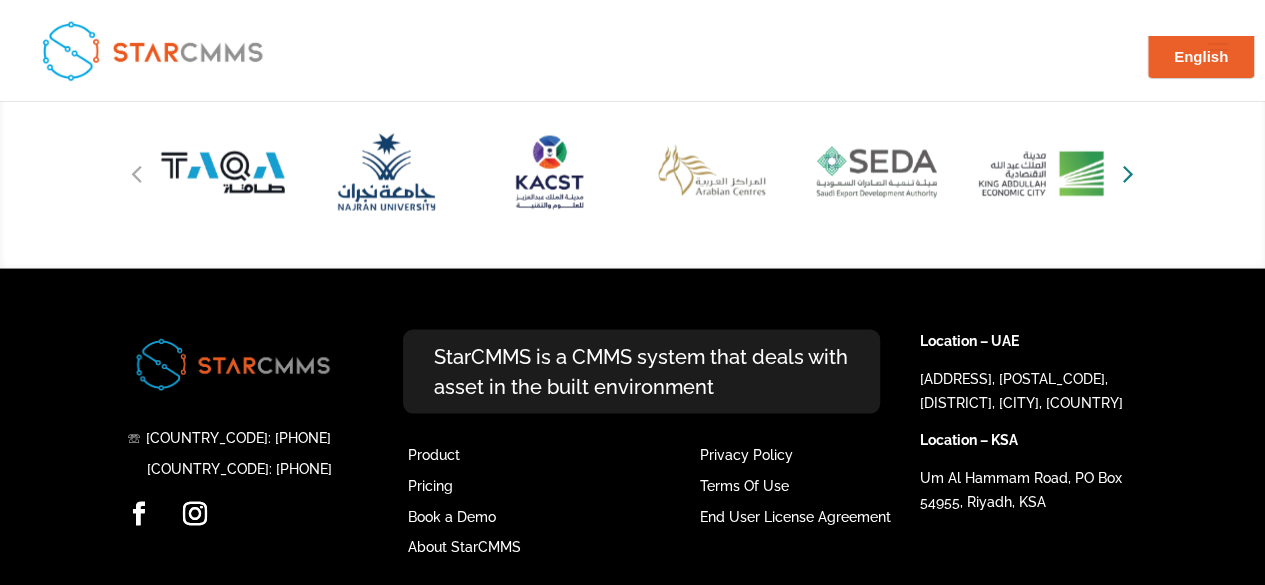 click at bounding box center [1128, 172] 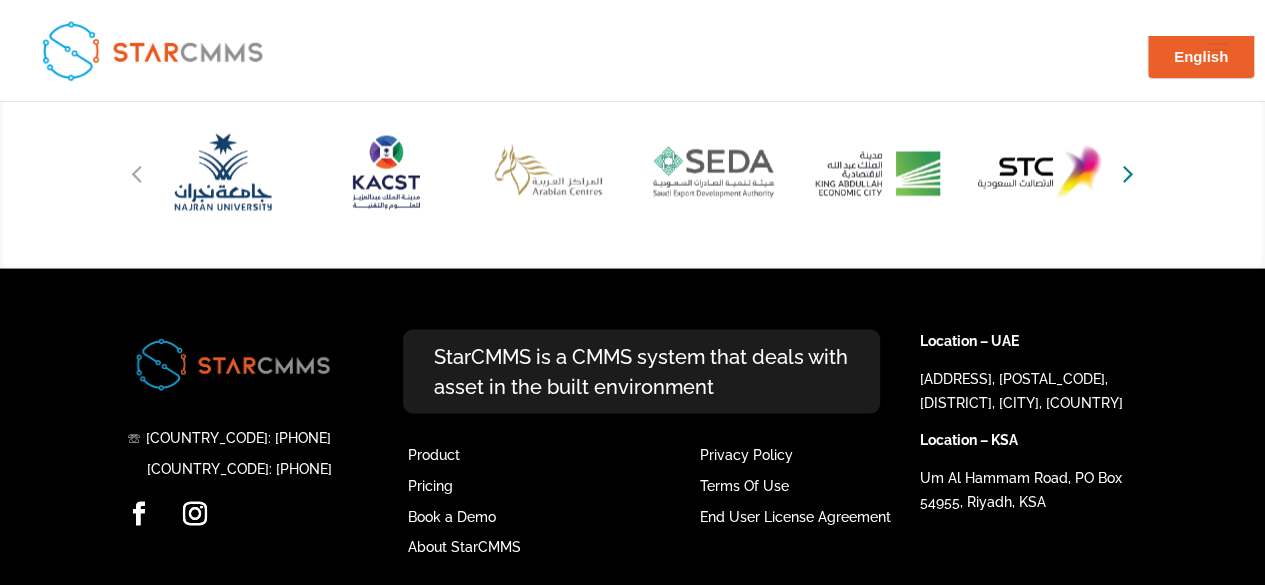 click at bounding box center (1128, 172) 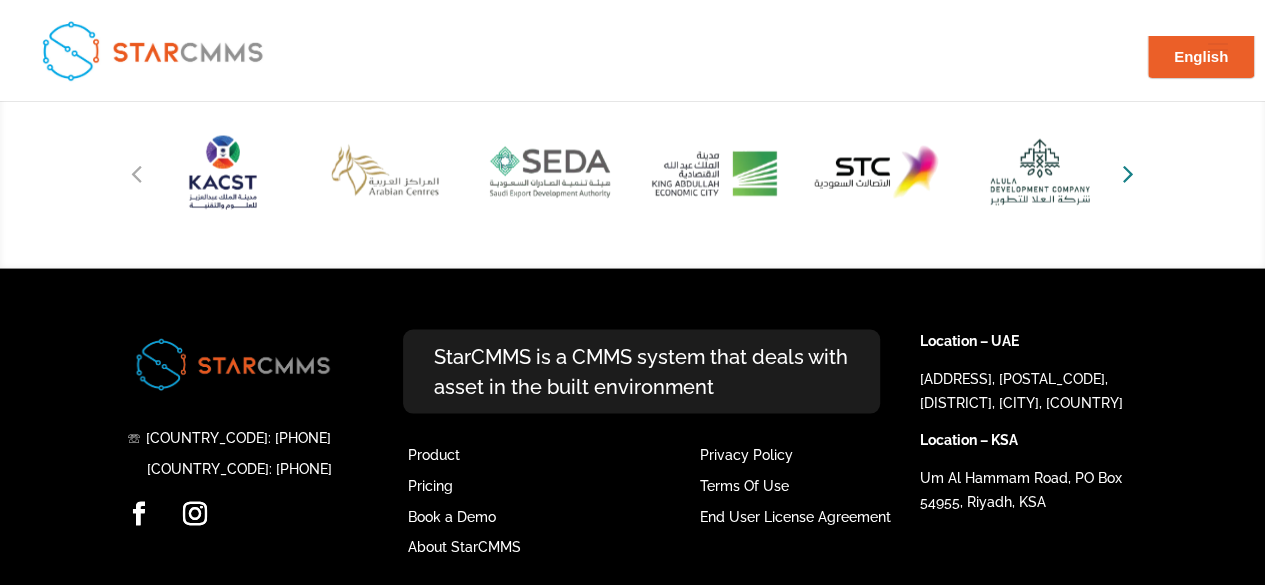 click at bounding box center [1128, 172] 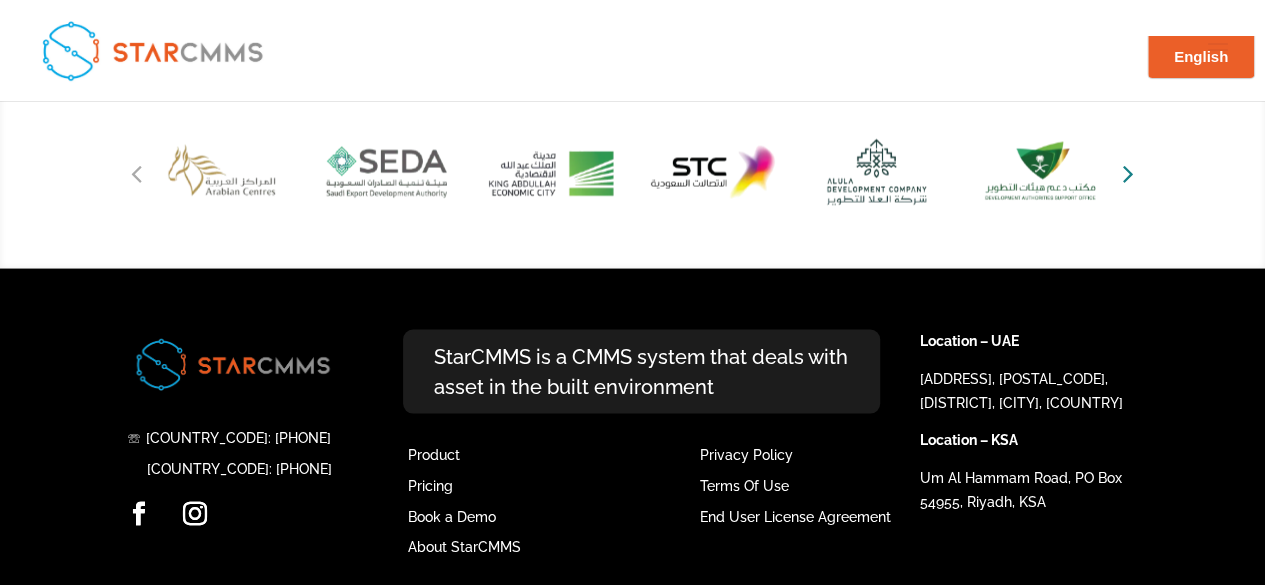 click at bounding box center [1128, 172] 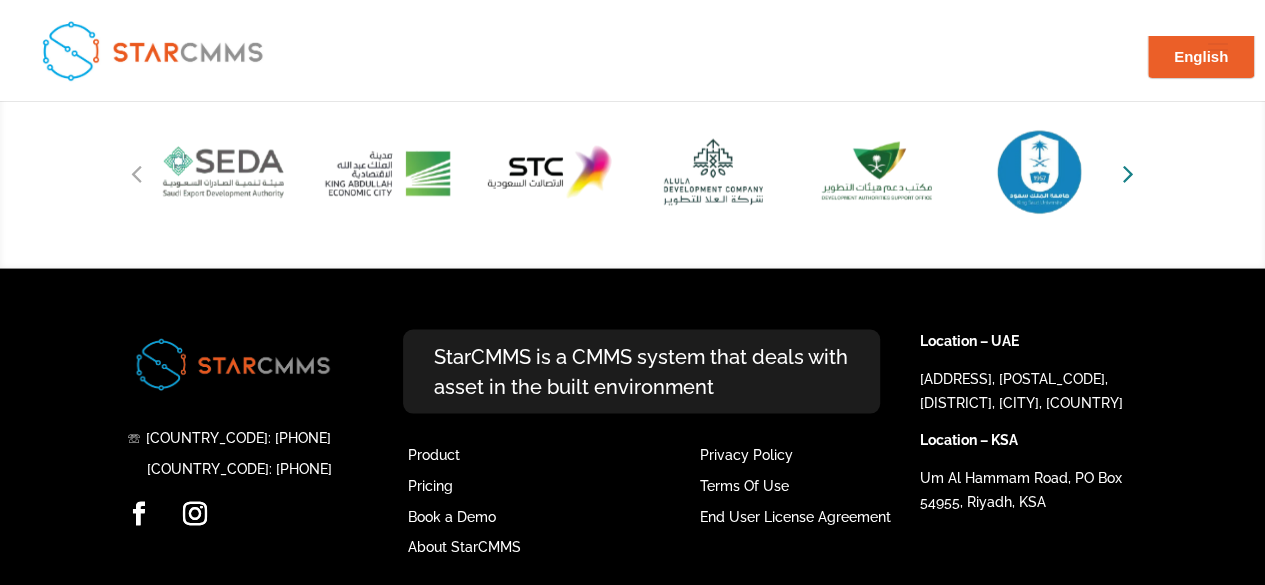 click at bounding box center (1128, 172) 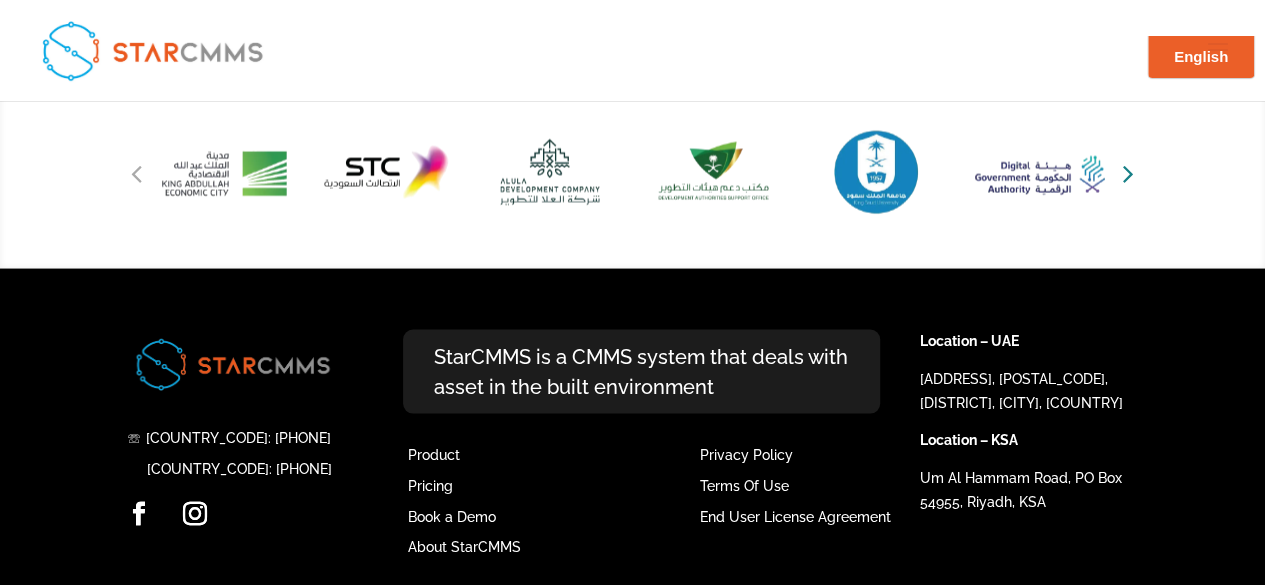 click at bounding box center (1128, 172) 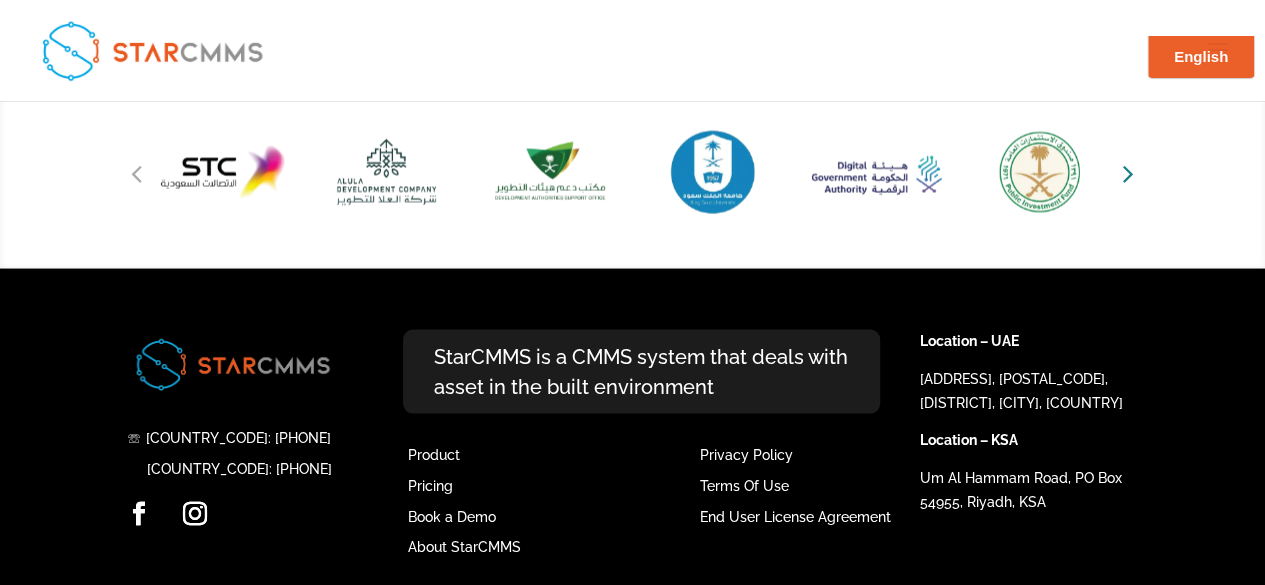 click at bounding box center (1128, 172) 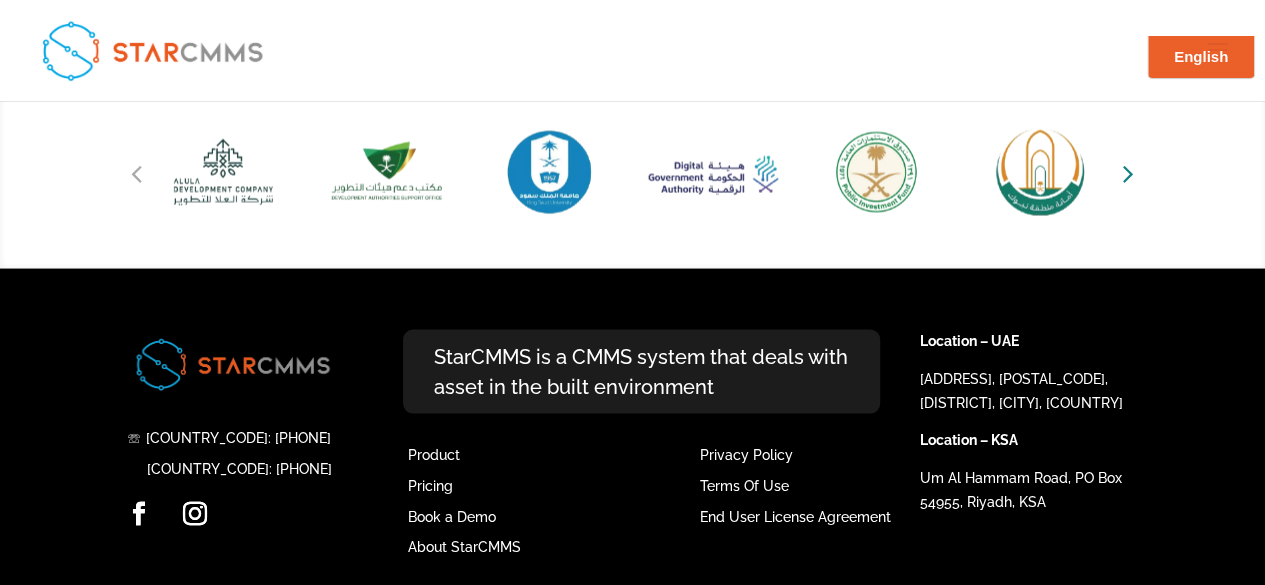 click at bounding box center [1128, 172] 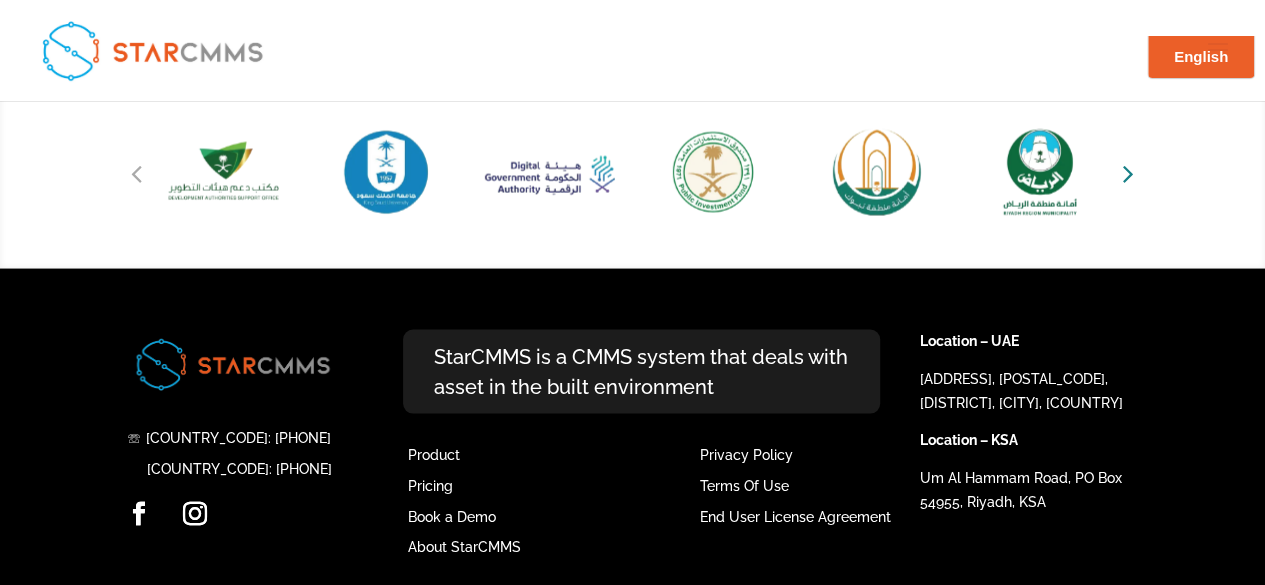 click at bounding box center [1128, 172] 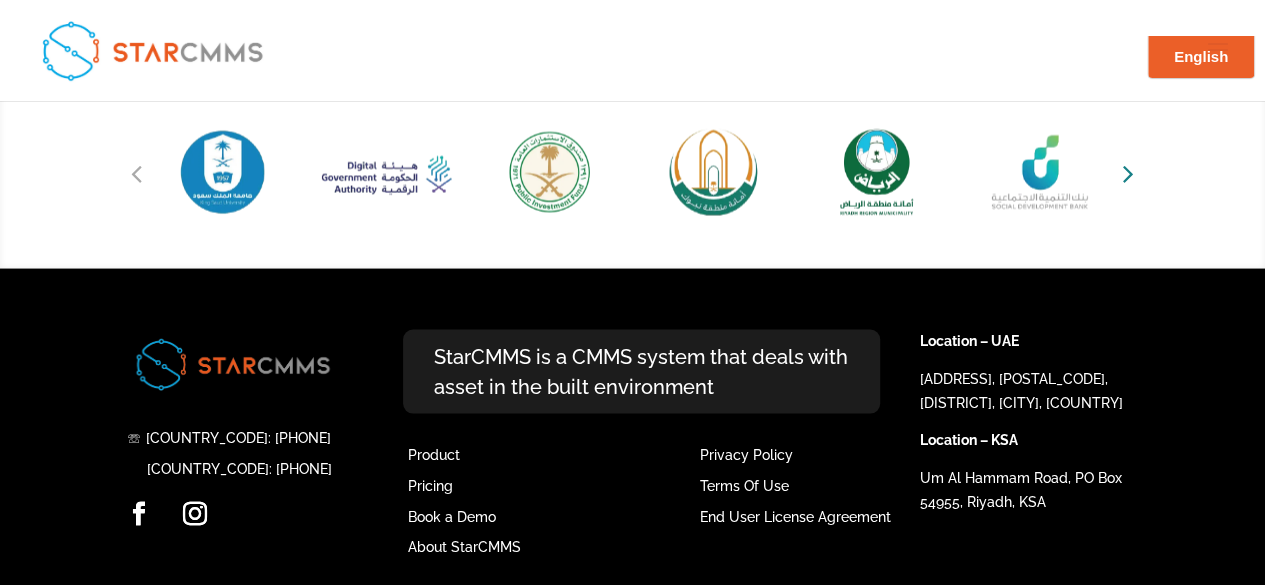 click at bounding box center (1128, 172) 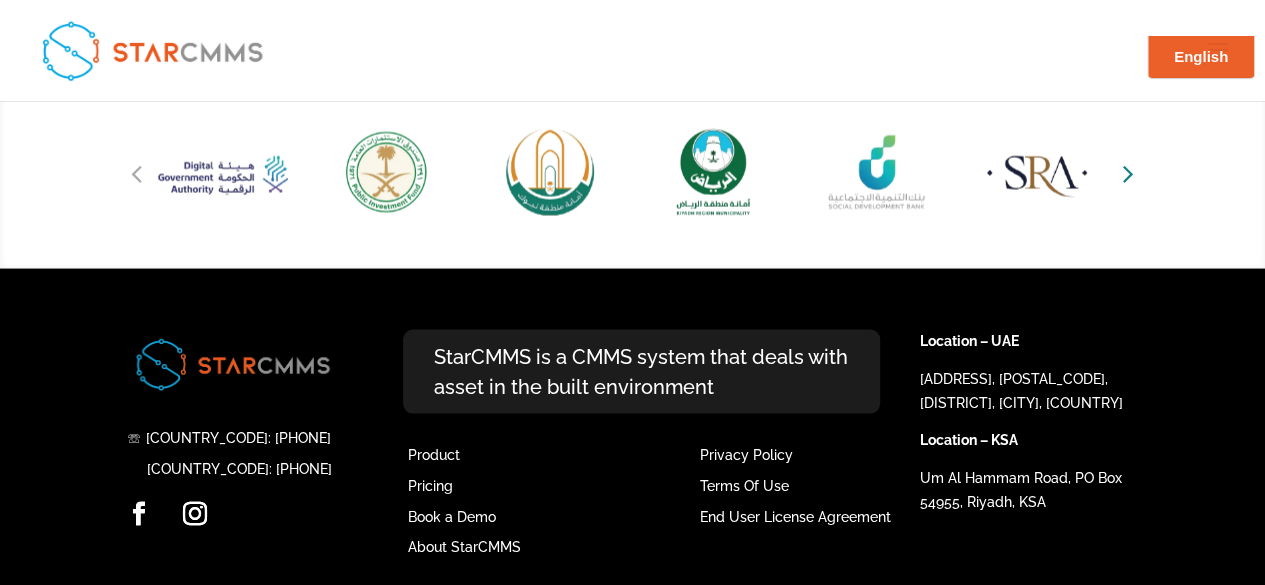 click at bounding box center [1128, 172] 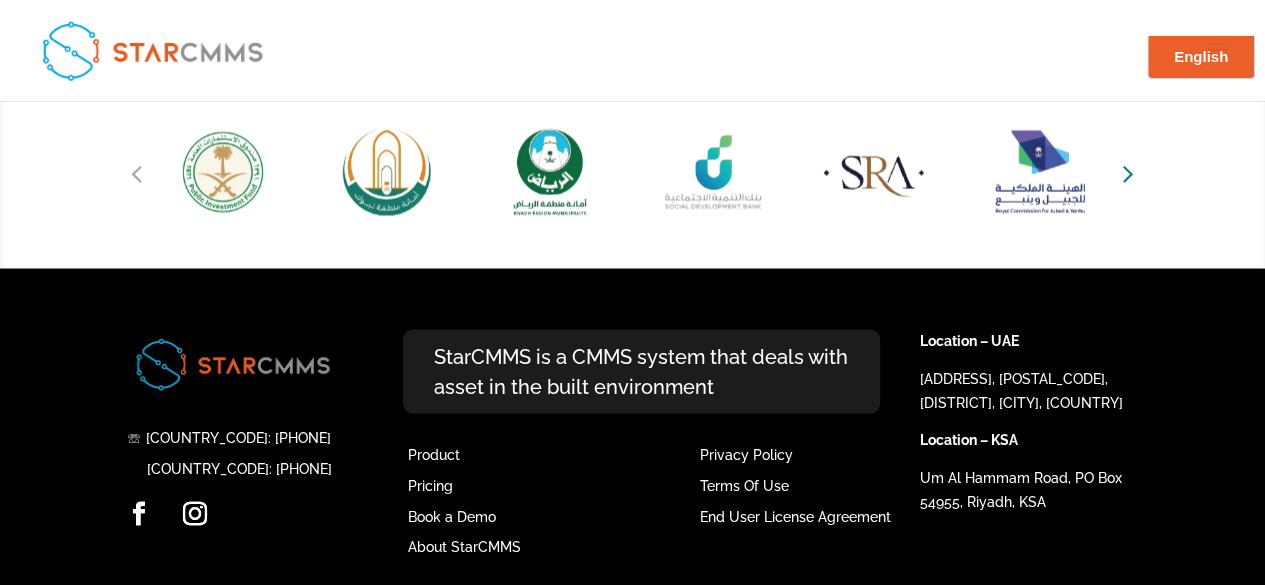 click at bounding box center [1128, 172] 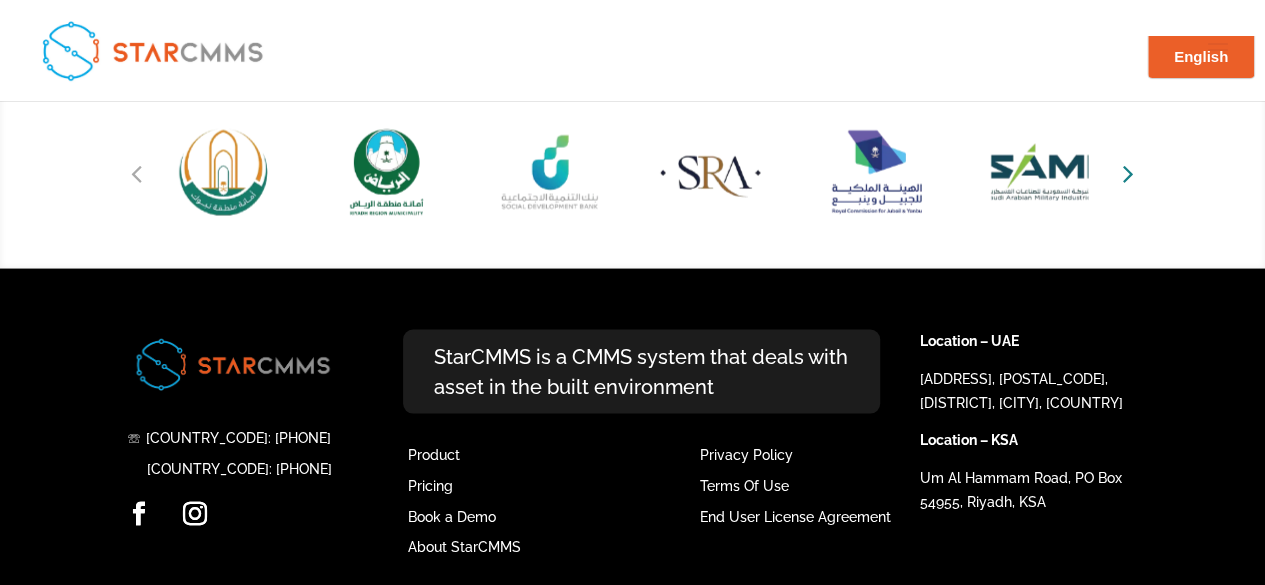 click at bounding box center (1128, 172) 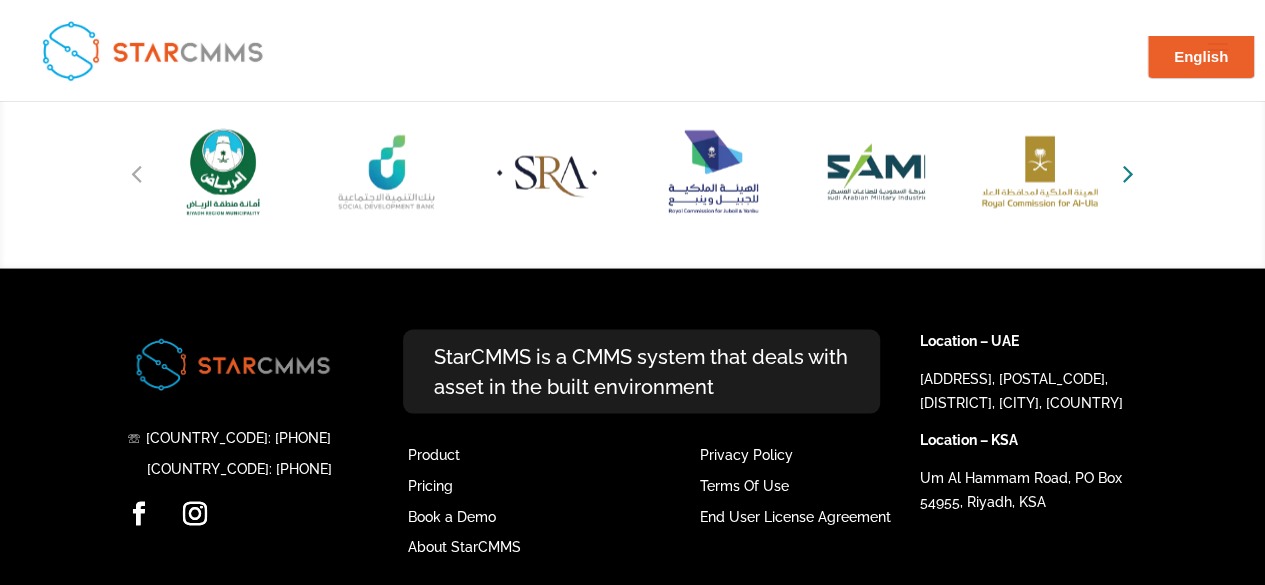 click at bounding box center [1128, 172] 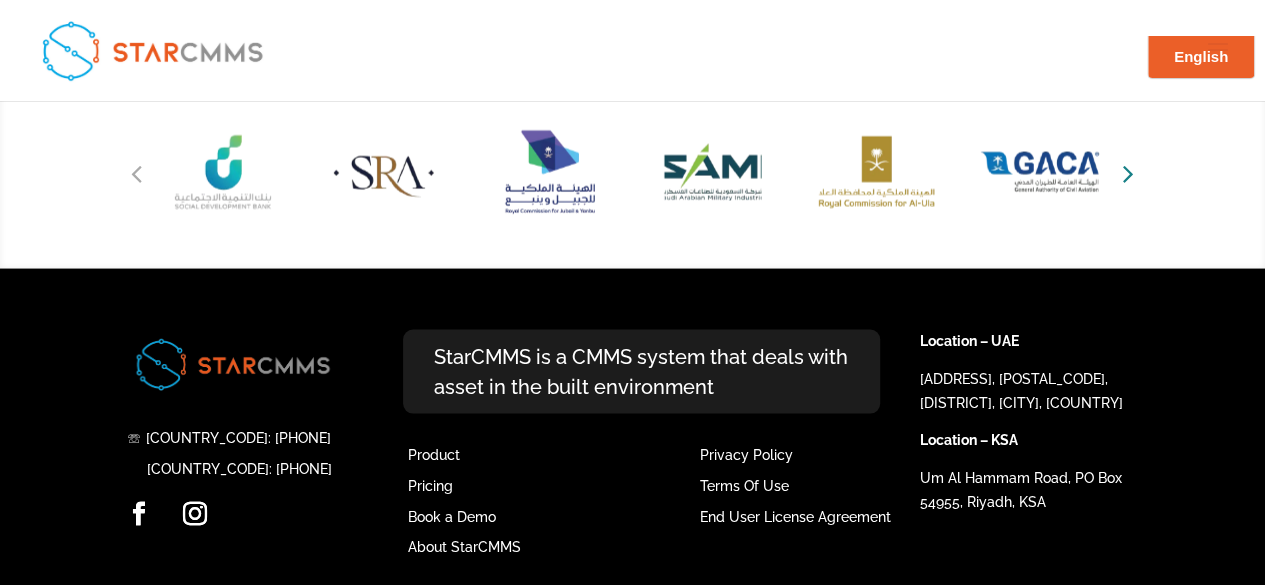 click at bounding box center (1128, 172) 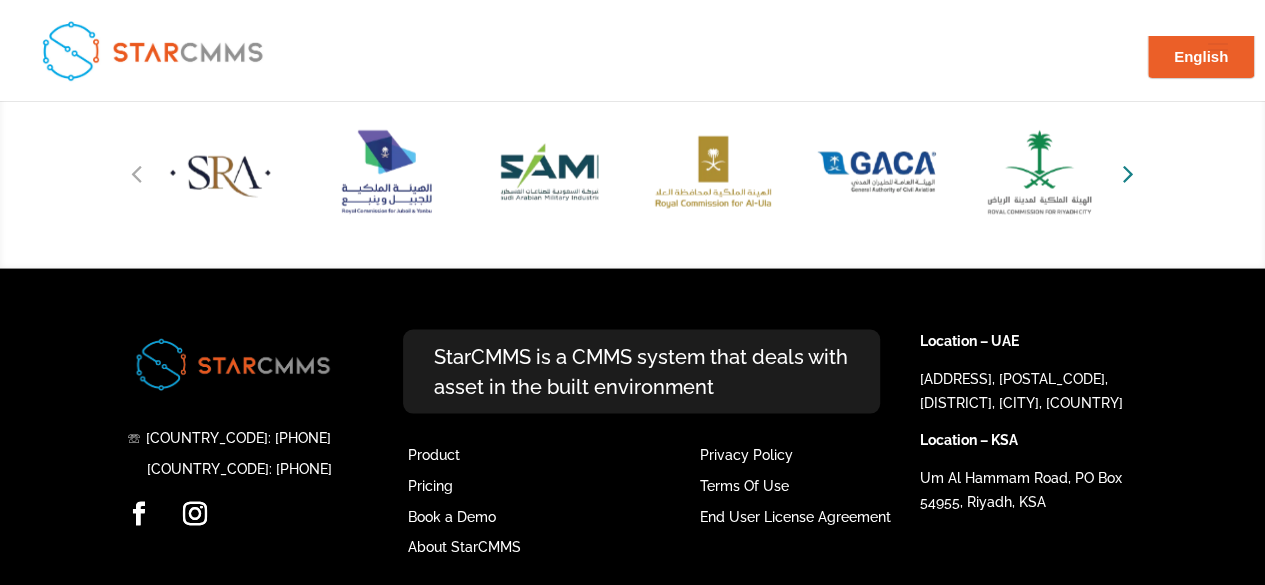 click at bounding box center [1128, 172] 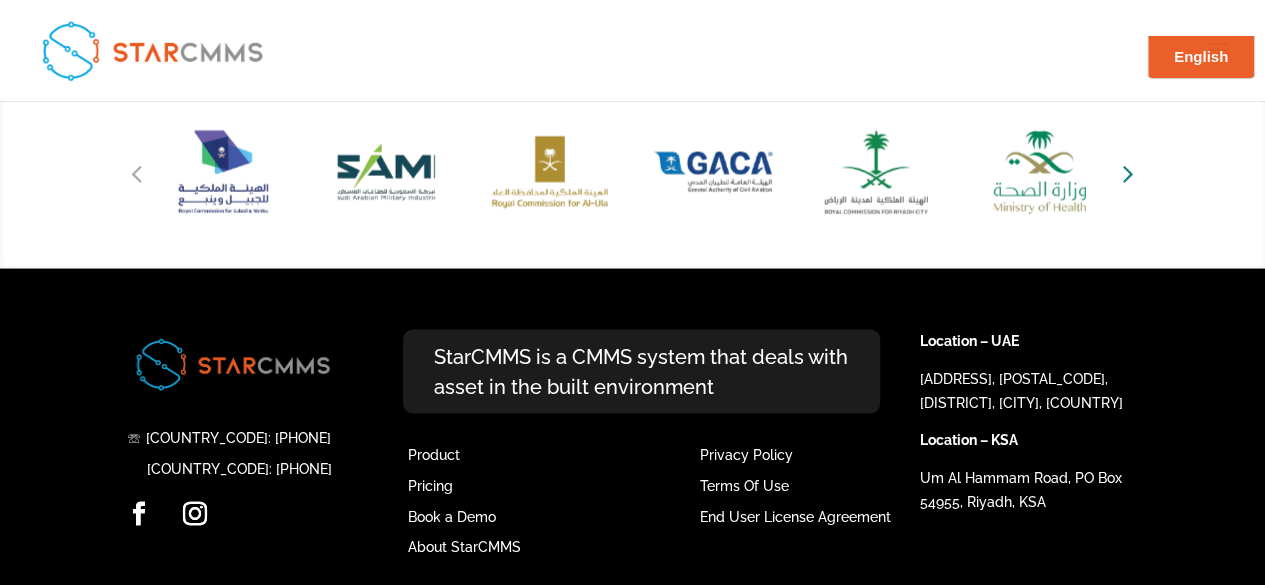 click at bounding box center [1128, 172] 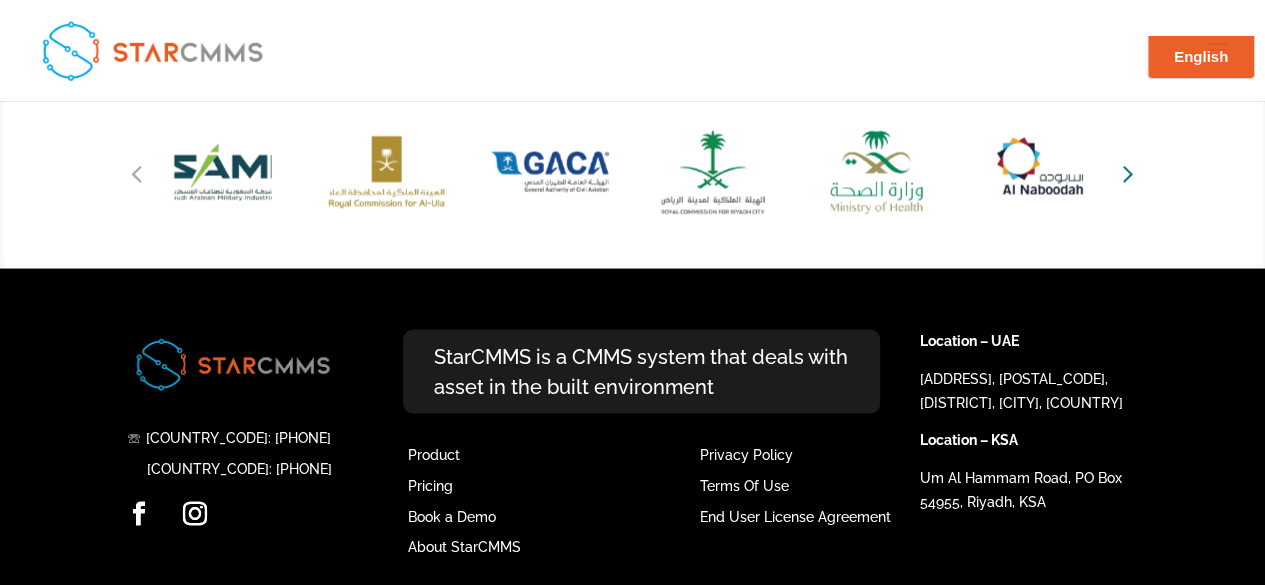 click at bounding box center (1128, 172) 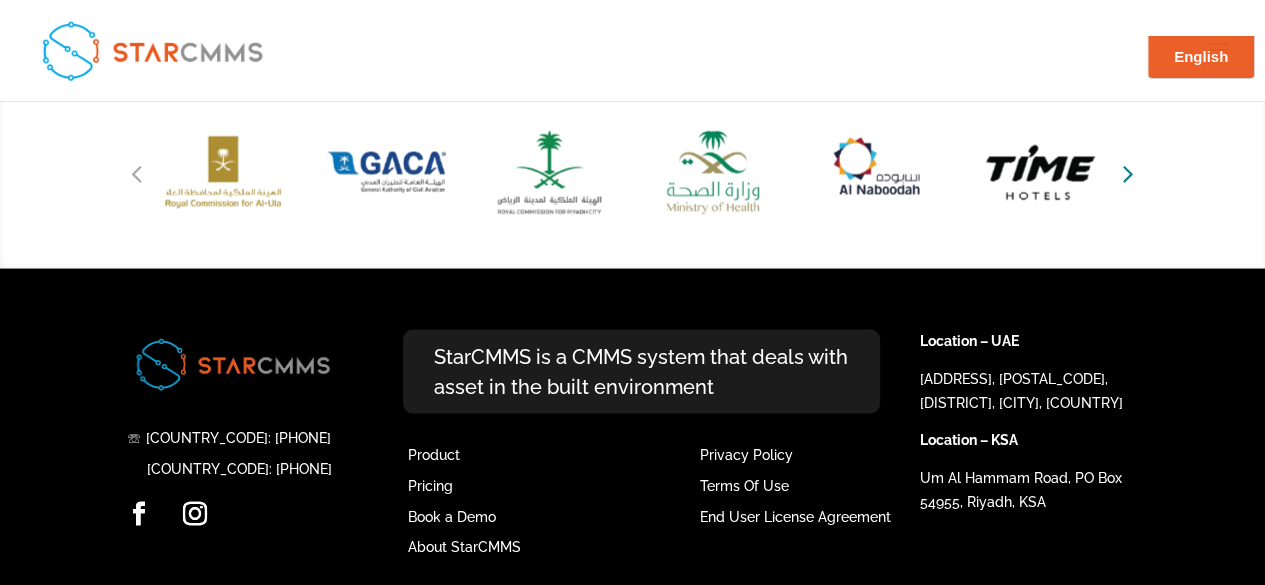 click at bounding box center (1128, 172) 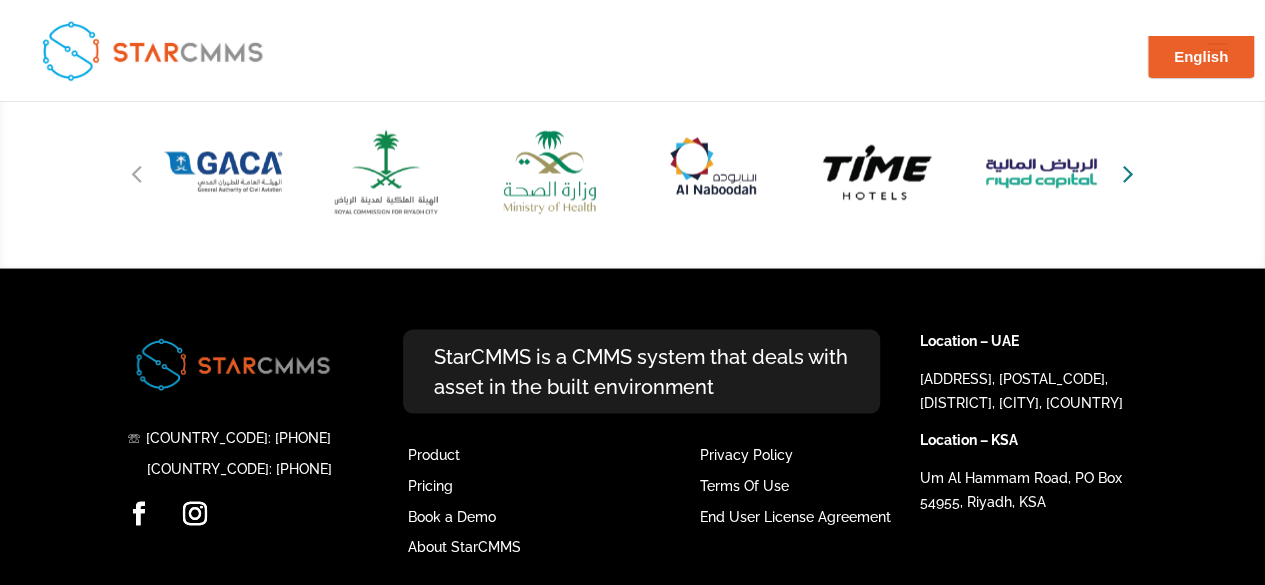 click at bounding box center (1128, 172) 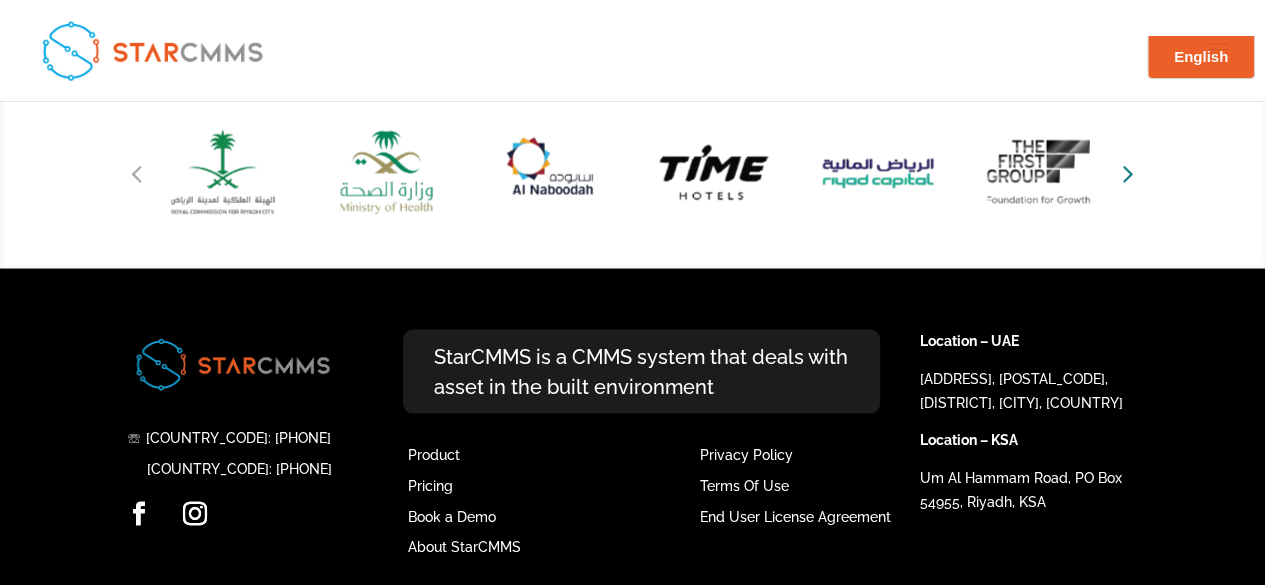 click at bounding box center (1128, 172) 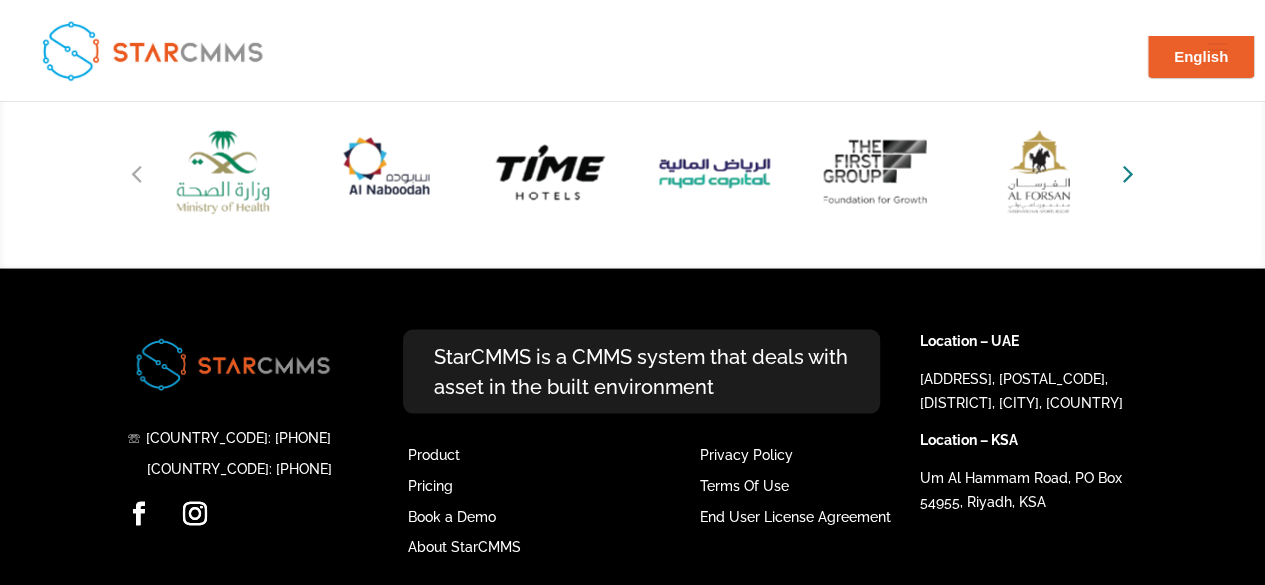 click at bounding box center (1128, 172) 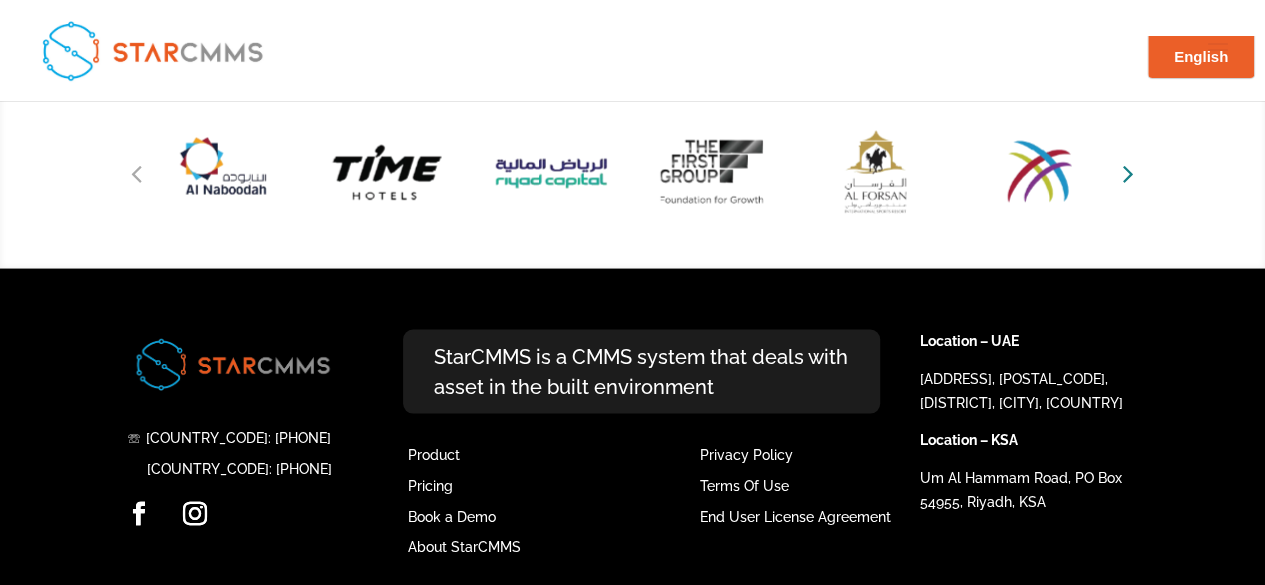 click at bounding box center (1128, 172) 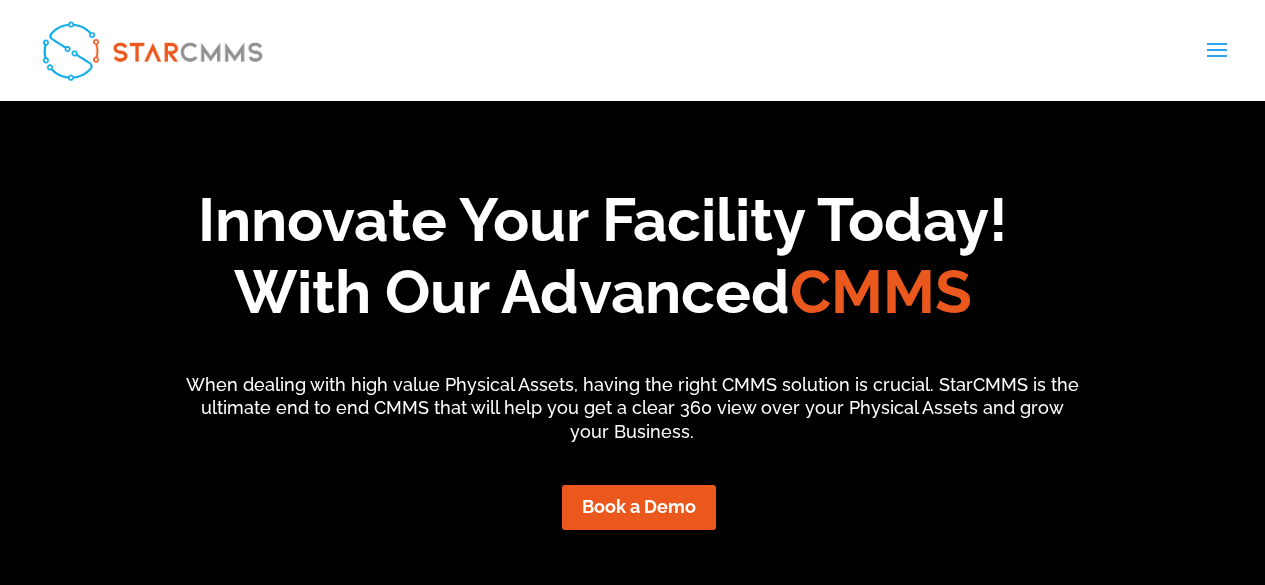 scroll, scrollTop: 0, scrollLeft: 0, axis: both 